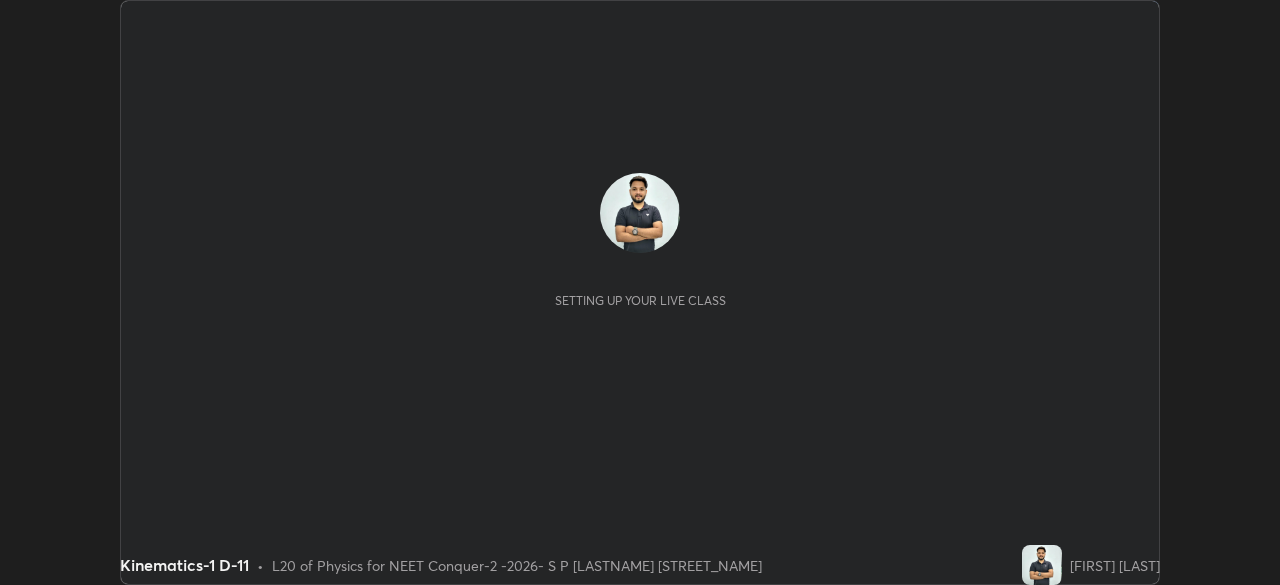 scroll, scrollTop: 0, scrollLeft: 0, axis: both 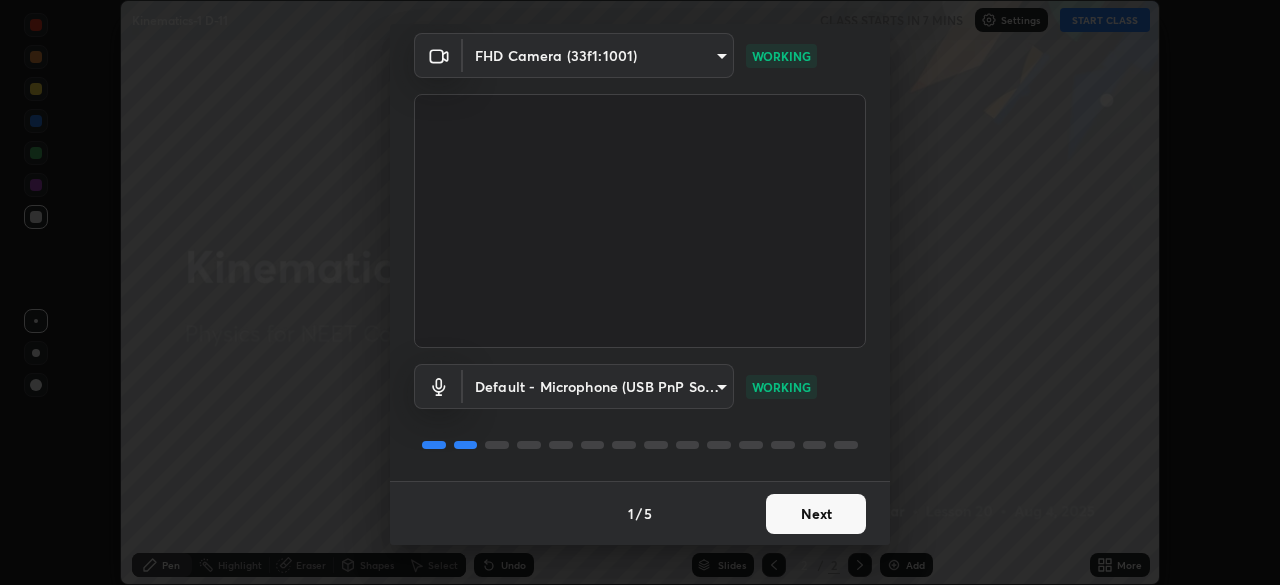 click on "Next" at bounding box center (816, 514) 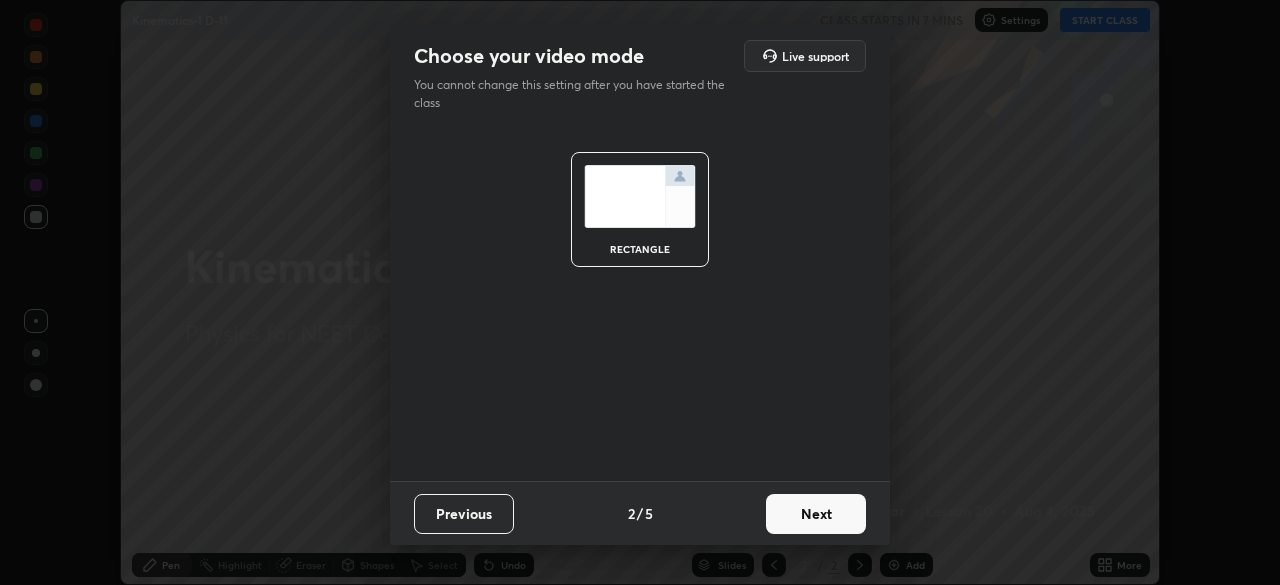 click on "Next" at bounding box center (816, 514) 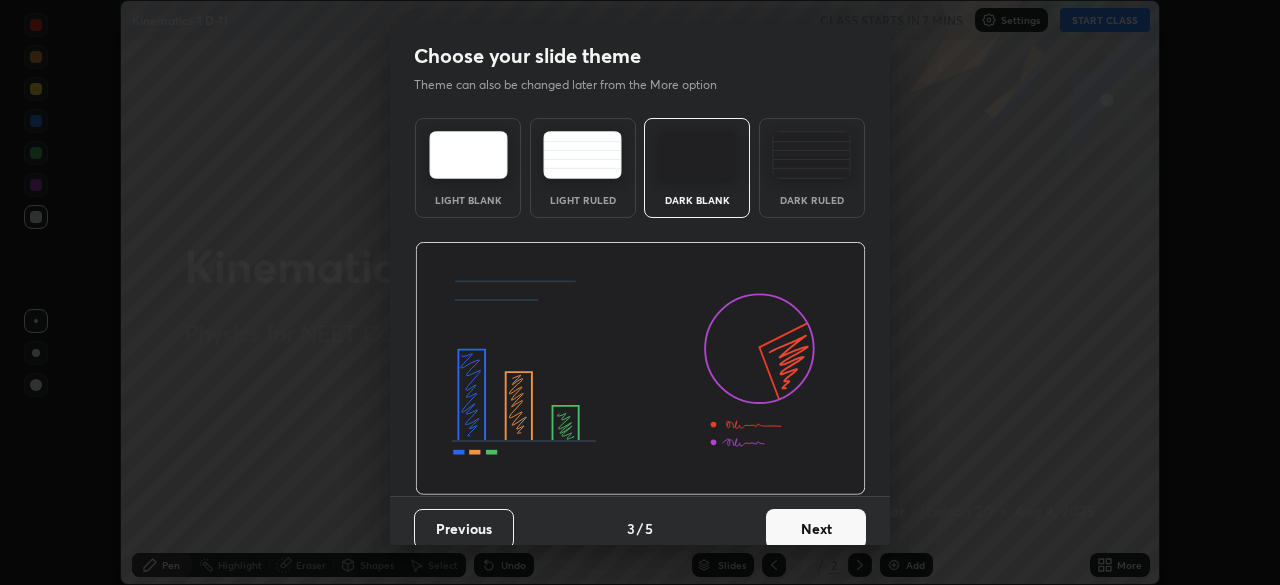 click on "Next" at bounding box center [816, 529] 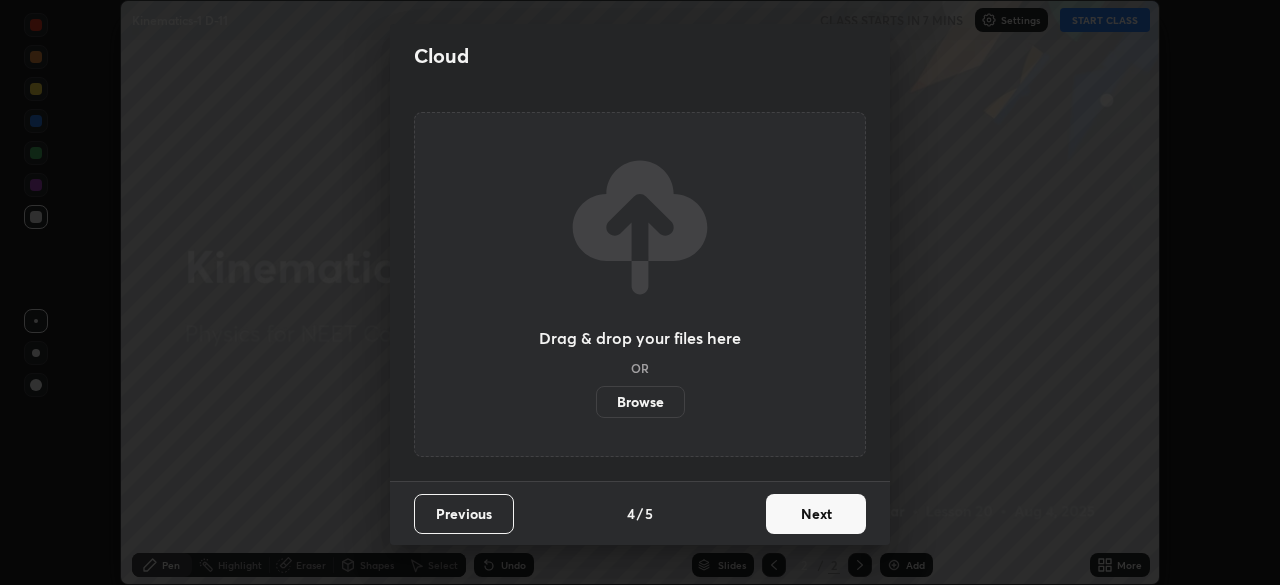 click on "Next" at bounding box center (816, 514) 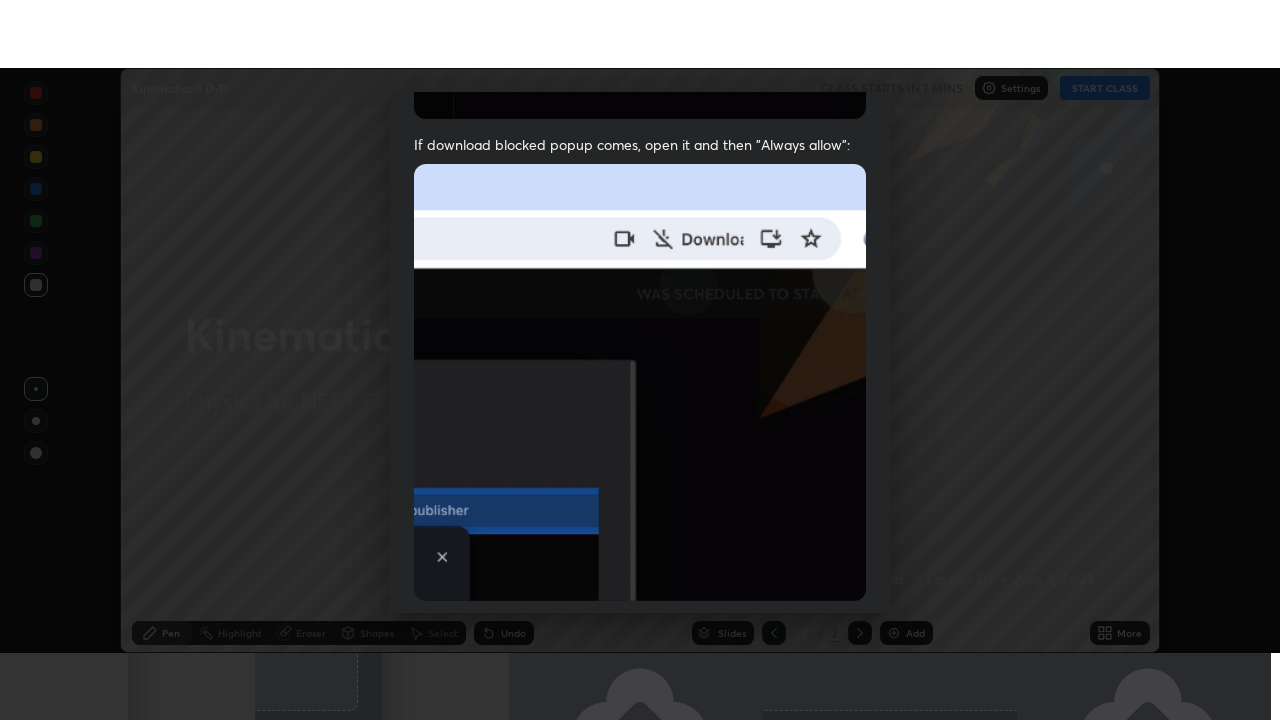 scroll, scrollTop: 479, scrollLeft: 0, axis: vertical 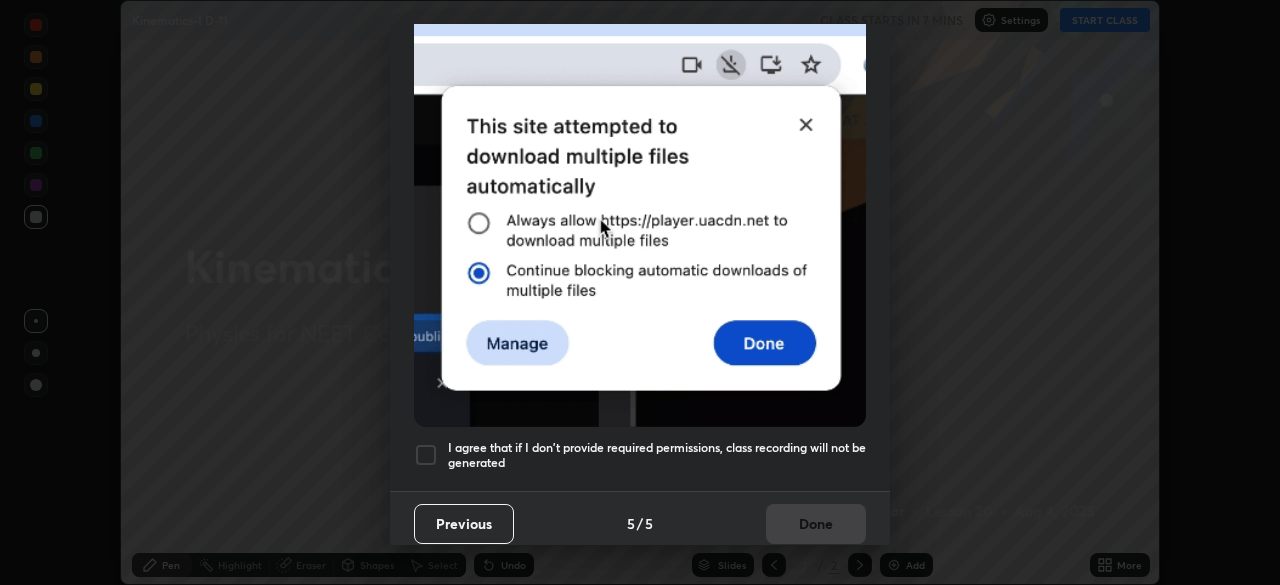 click at bounding box center (426, 455) 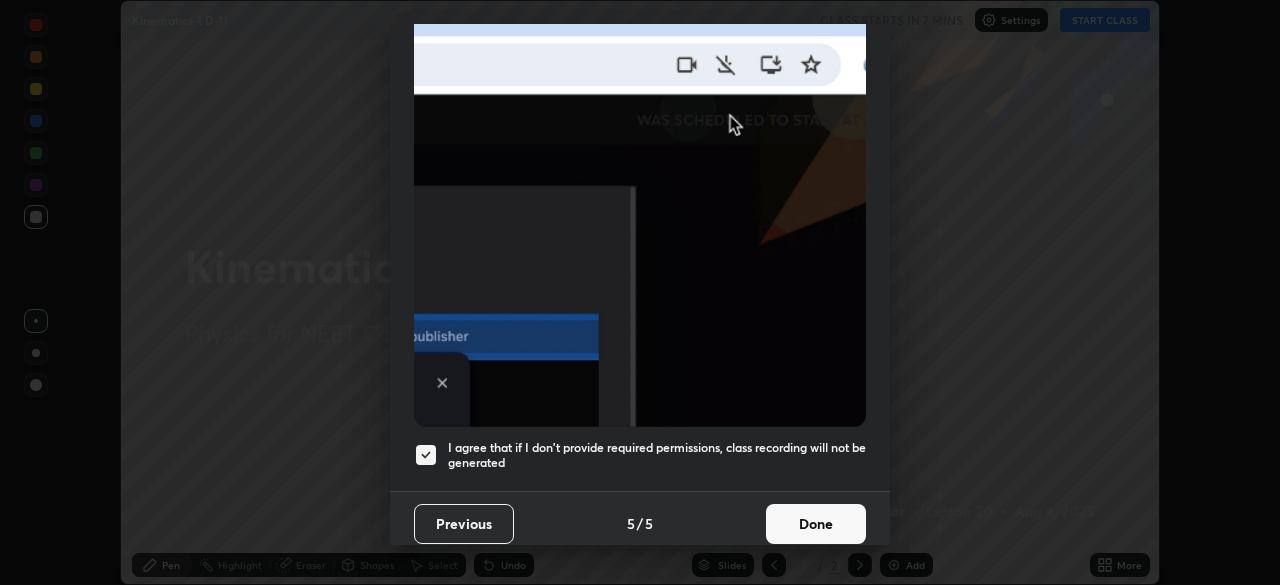 click on "Done" at bounding box center [816, 524] 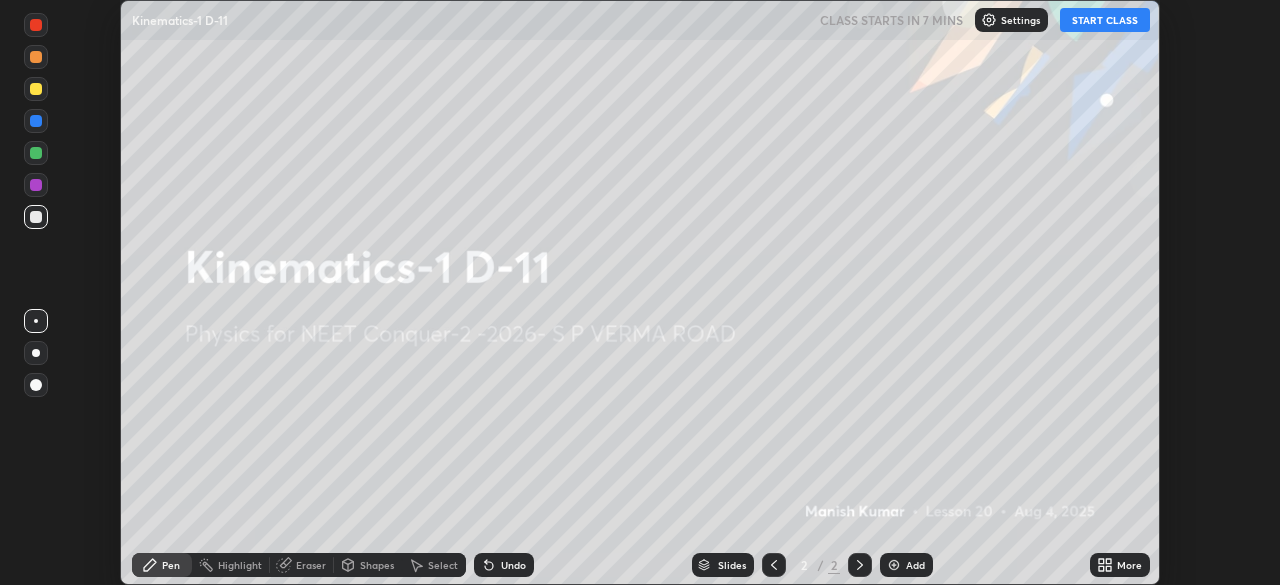 click 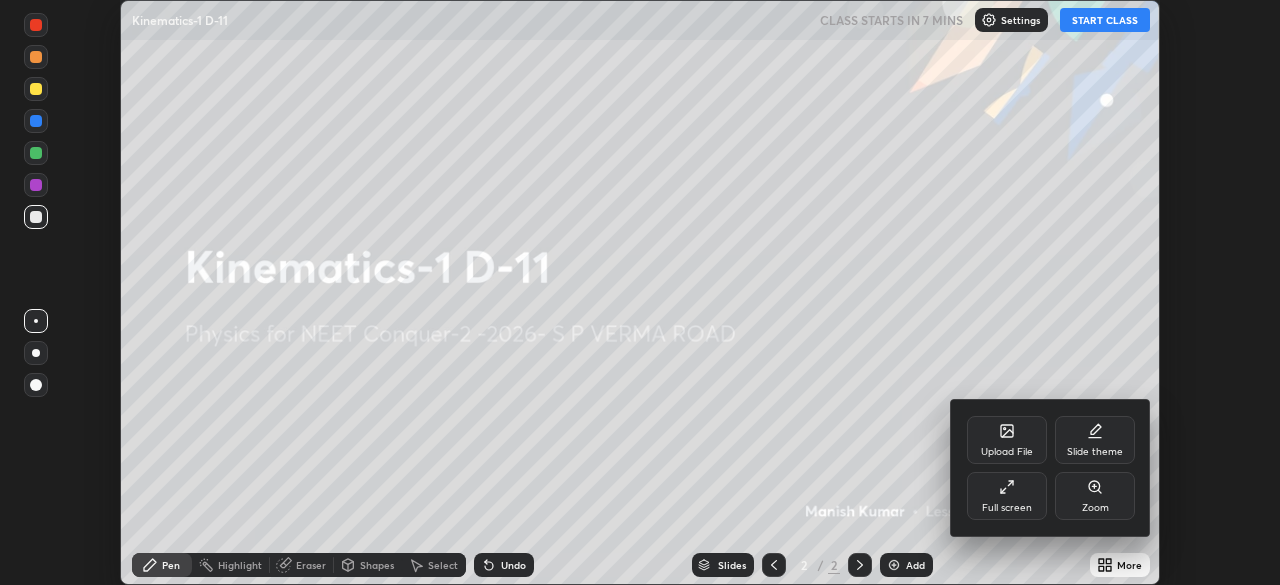 click on "Full screen" at bounding box center (1007, 496) 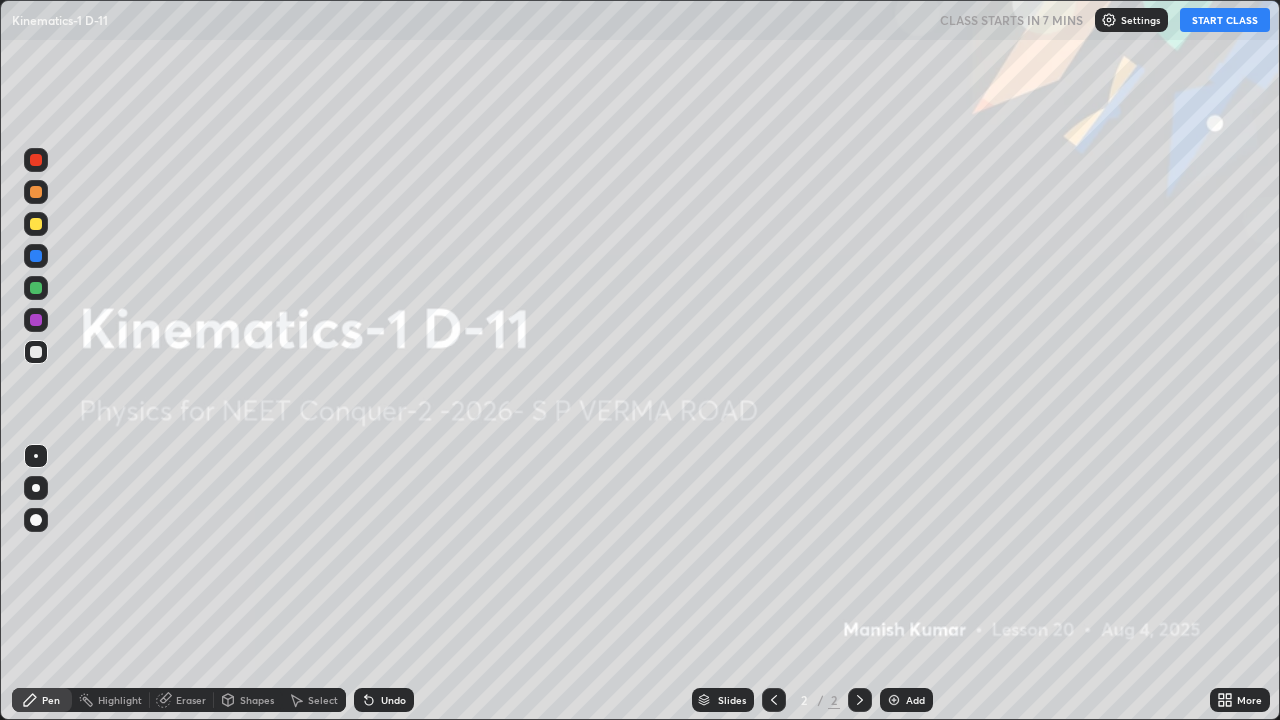 scroll, scrollTop: 99280, scrollLeft: 98720, axis: both 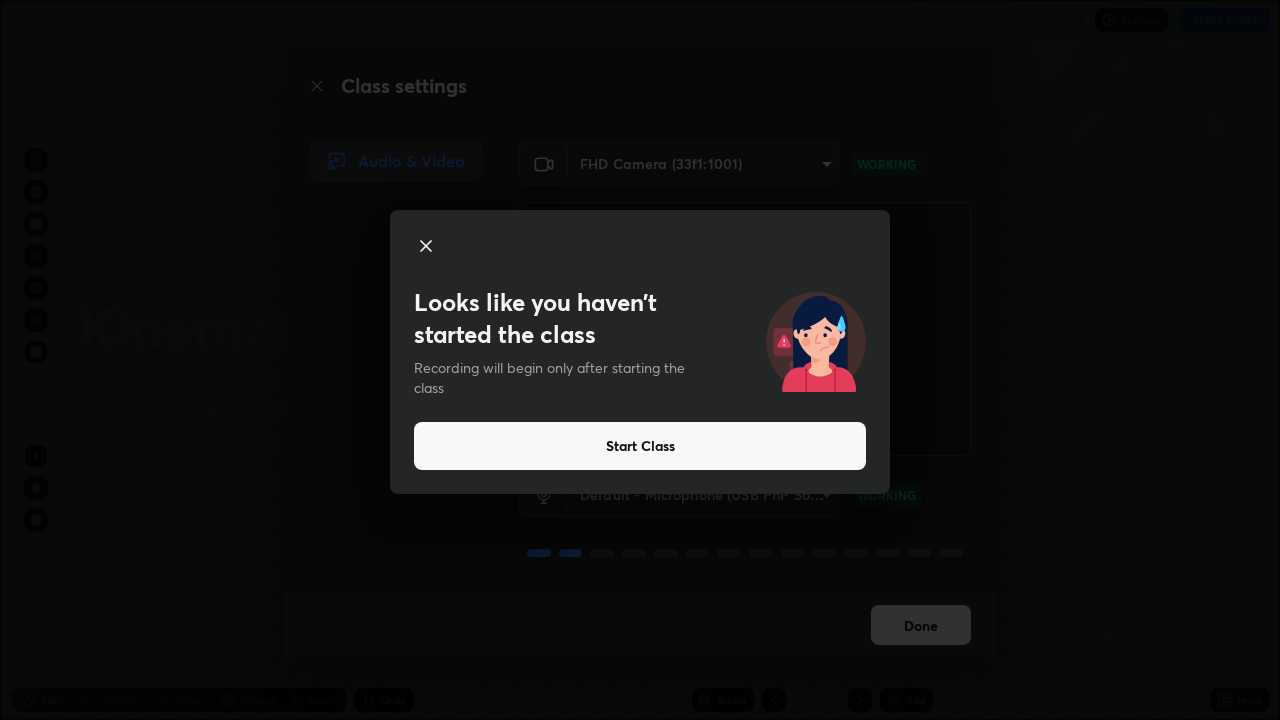 click on "Start Class" at bounding box center (640, 446) 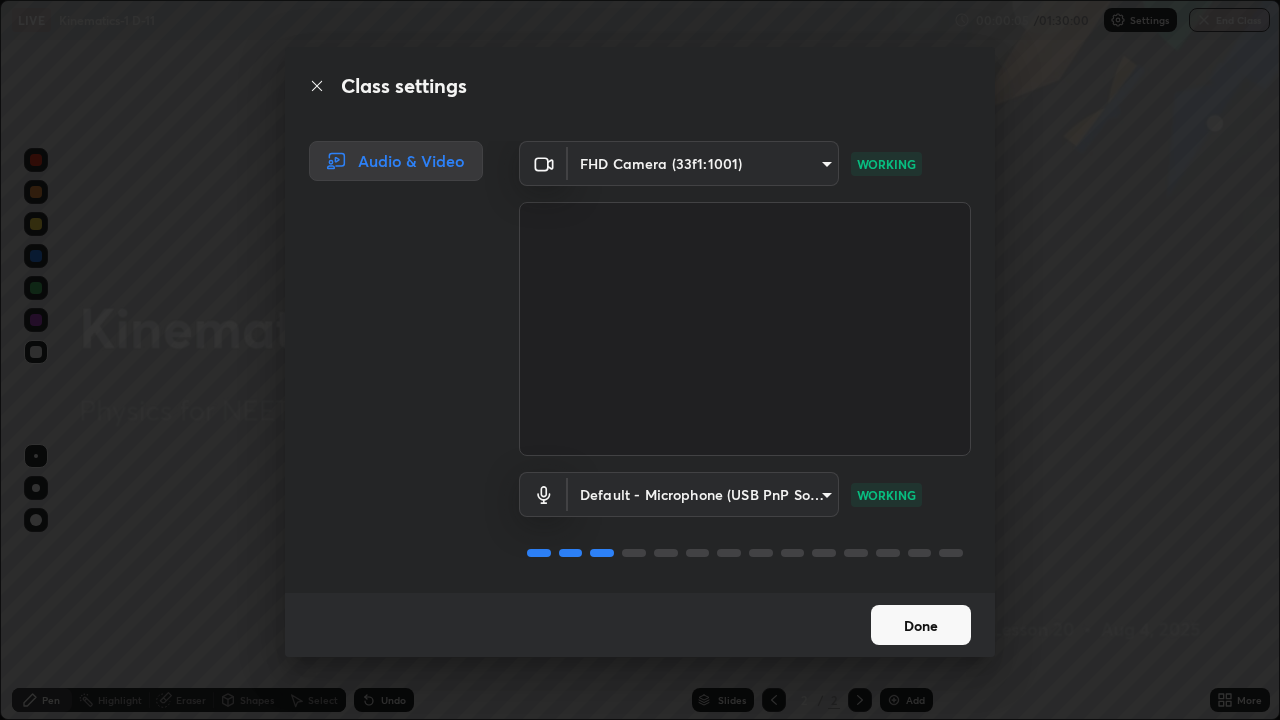click on "Done" at bounding box center [921, 625] 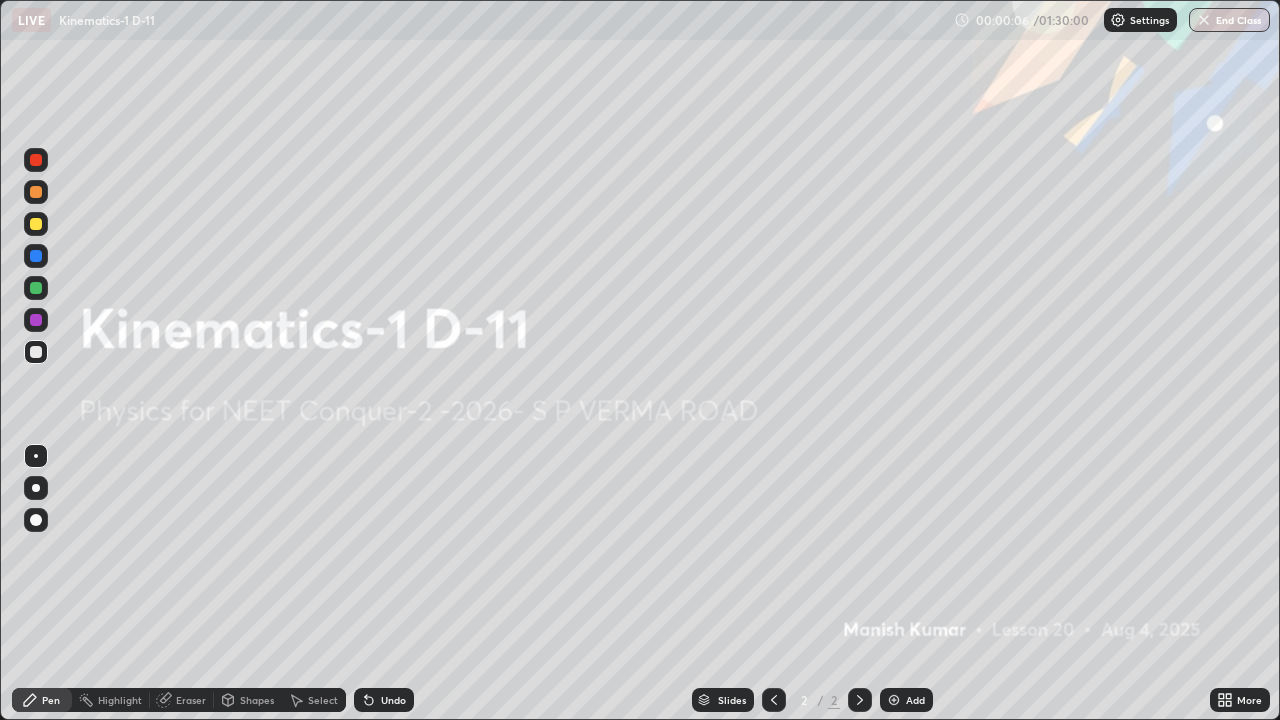 click on "More" at bounding box center (1240, 700) 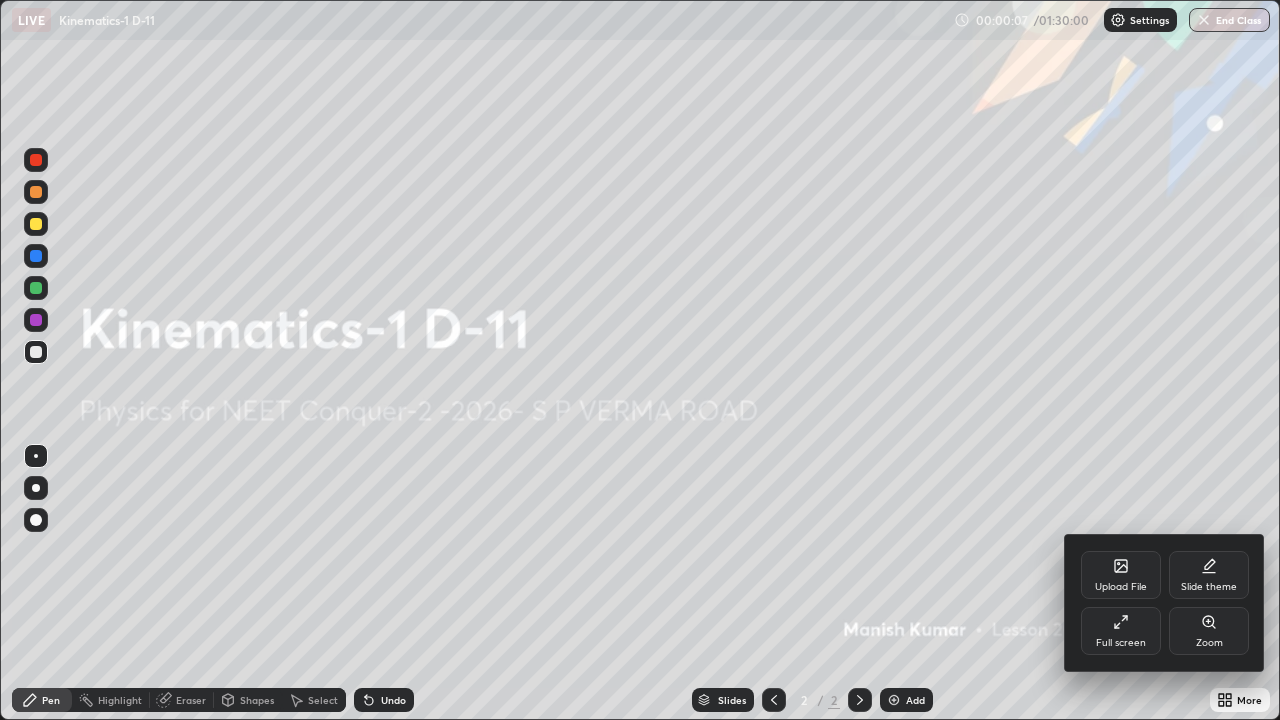 click on "Slide theme" at bounding box center (1209, 575) 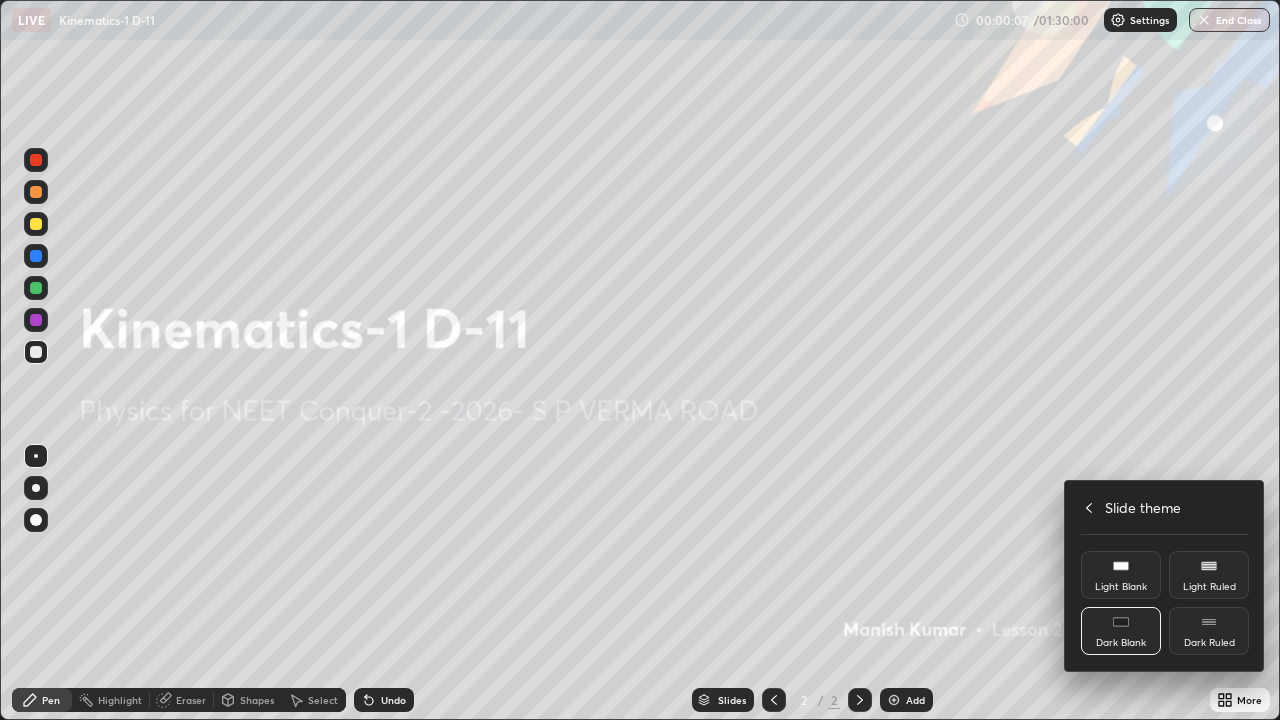 click on "Dark Ruled" at bounding box center (1209, 631) 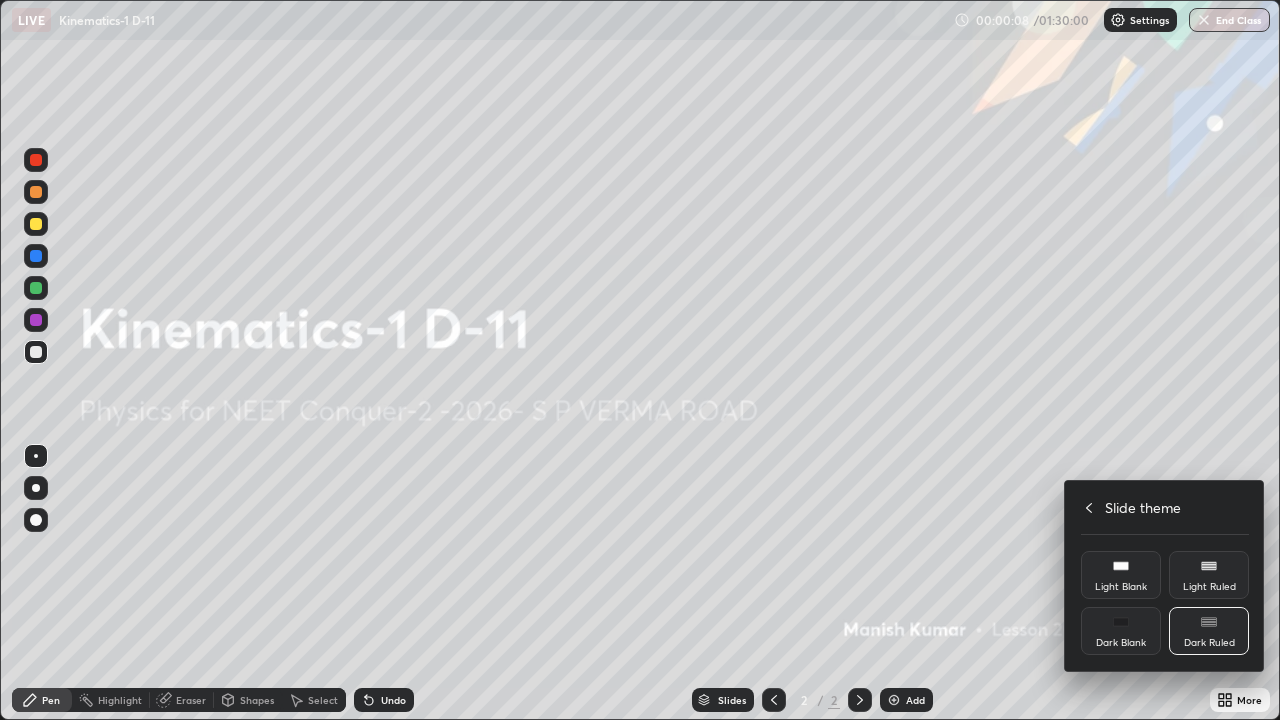 click at bounding box center (640, 360) 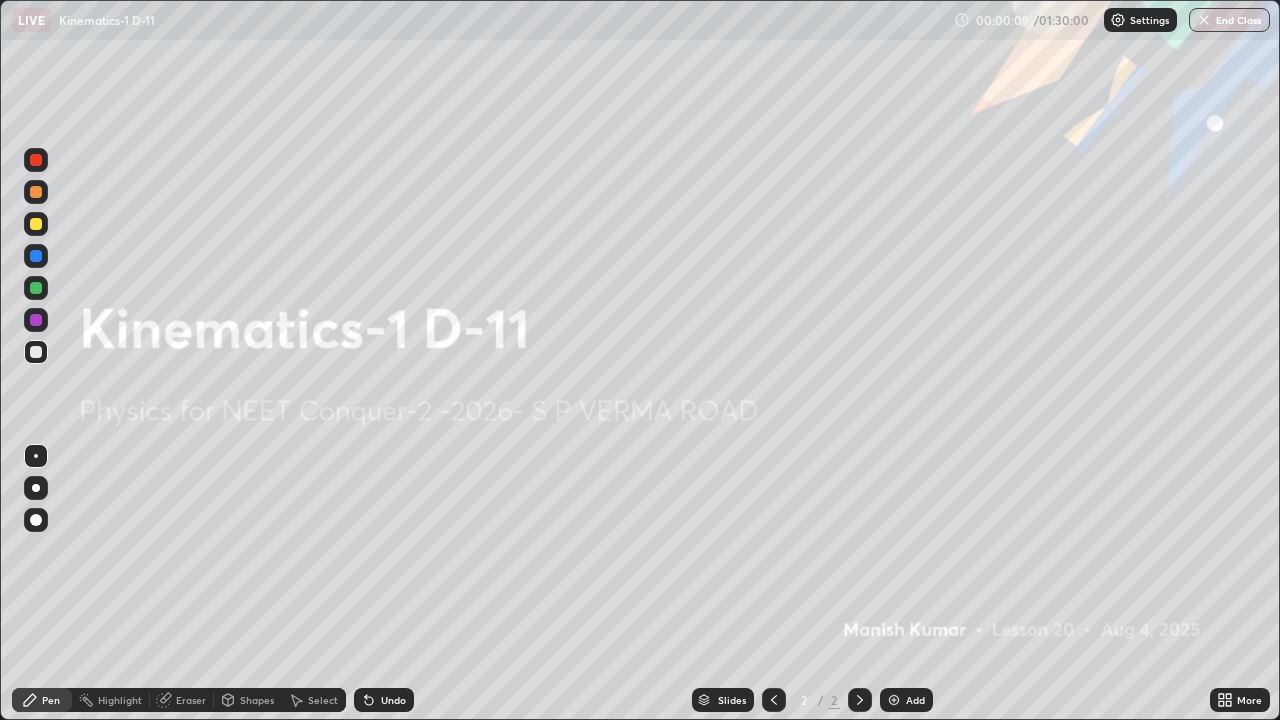 click on "Add" at bounding box center [906, 700] 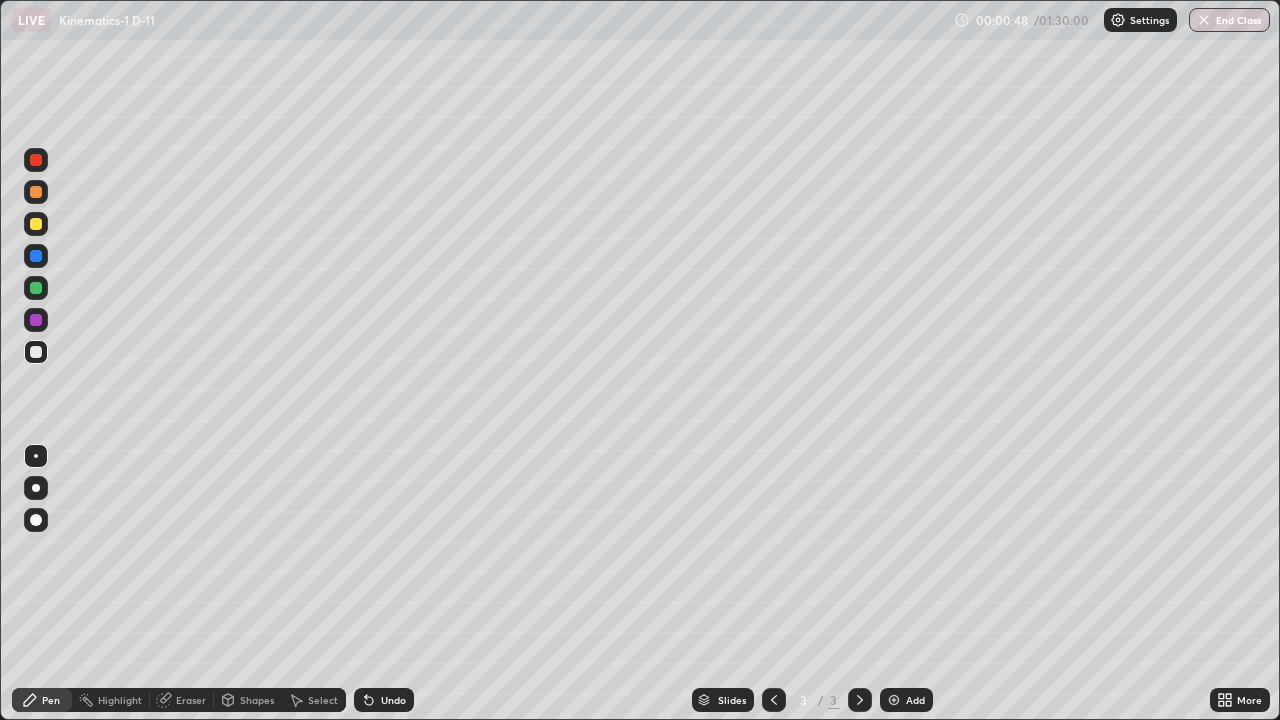 click at bounding box center (36, 192) 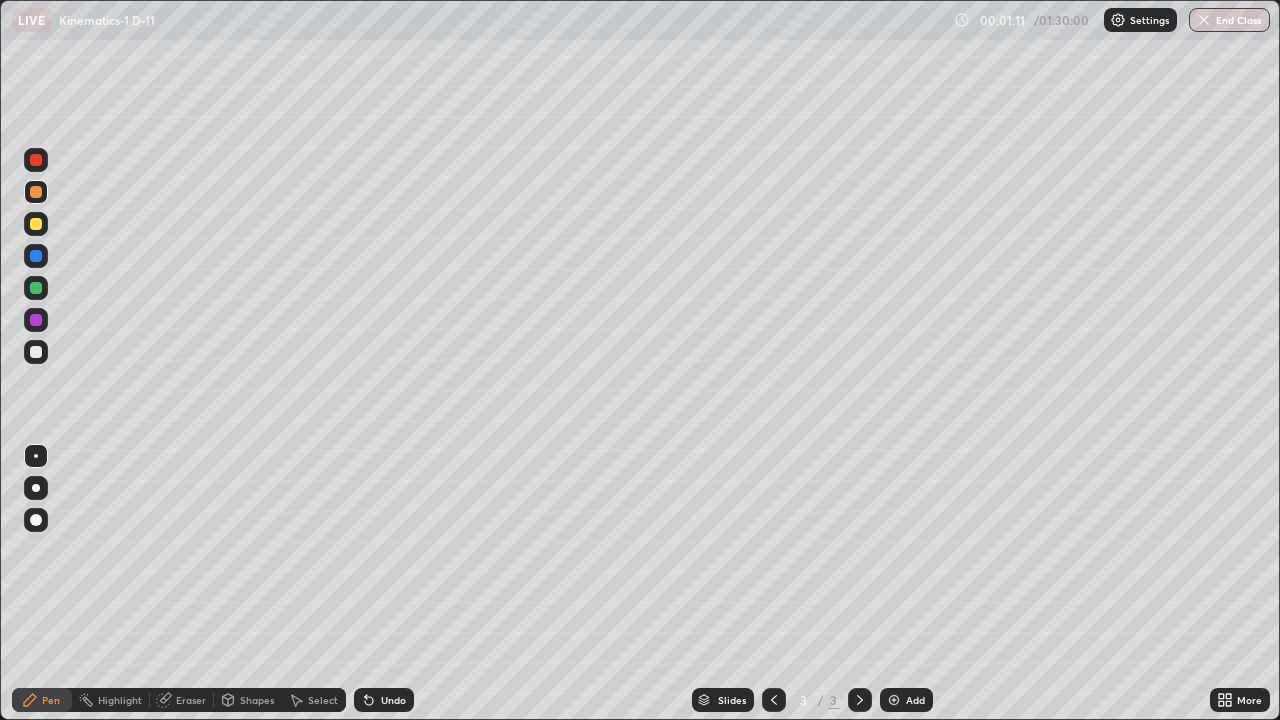 click at bounding box center [36, 352] 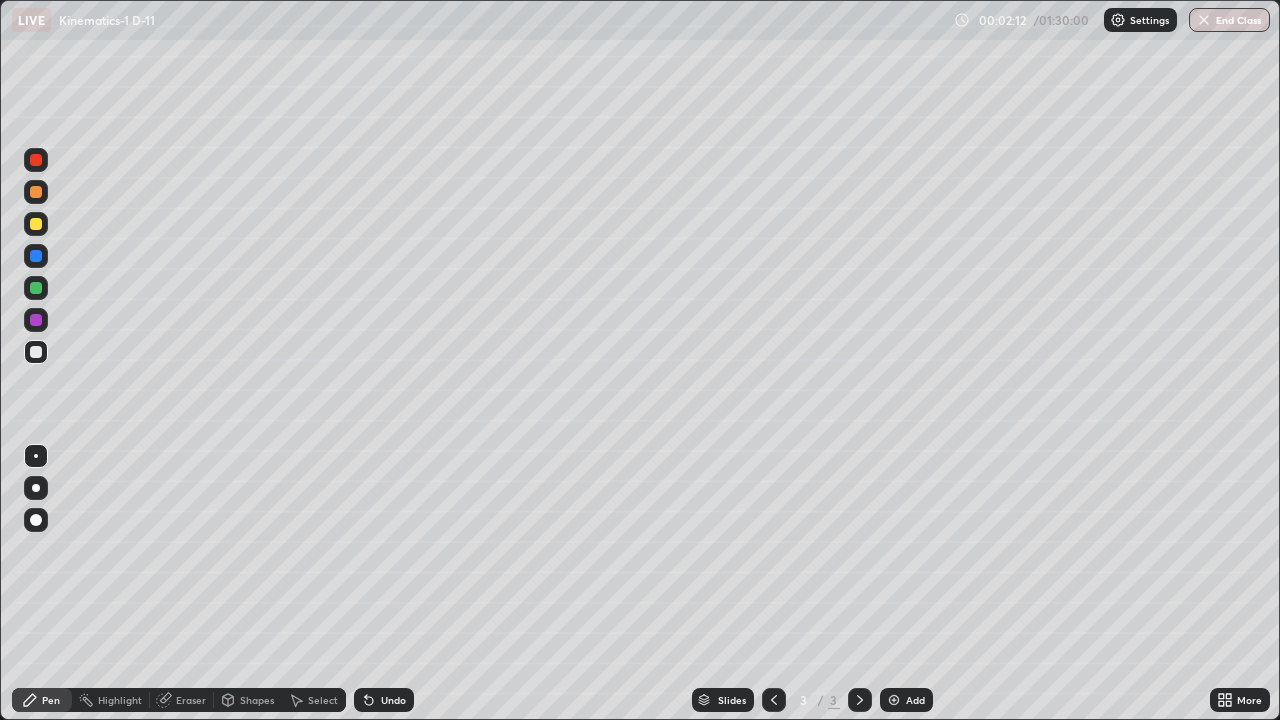 click at bounding box center (36, 224) 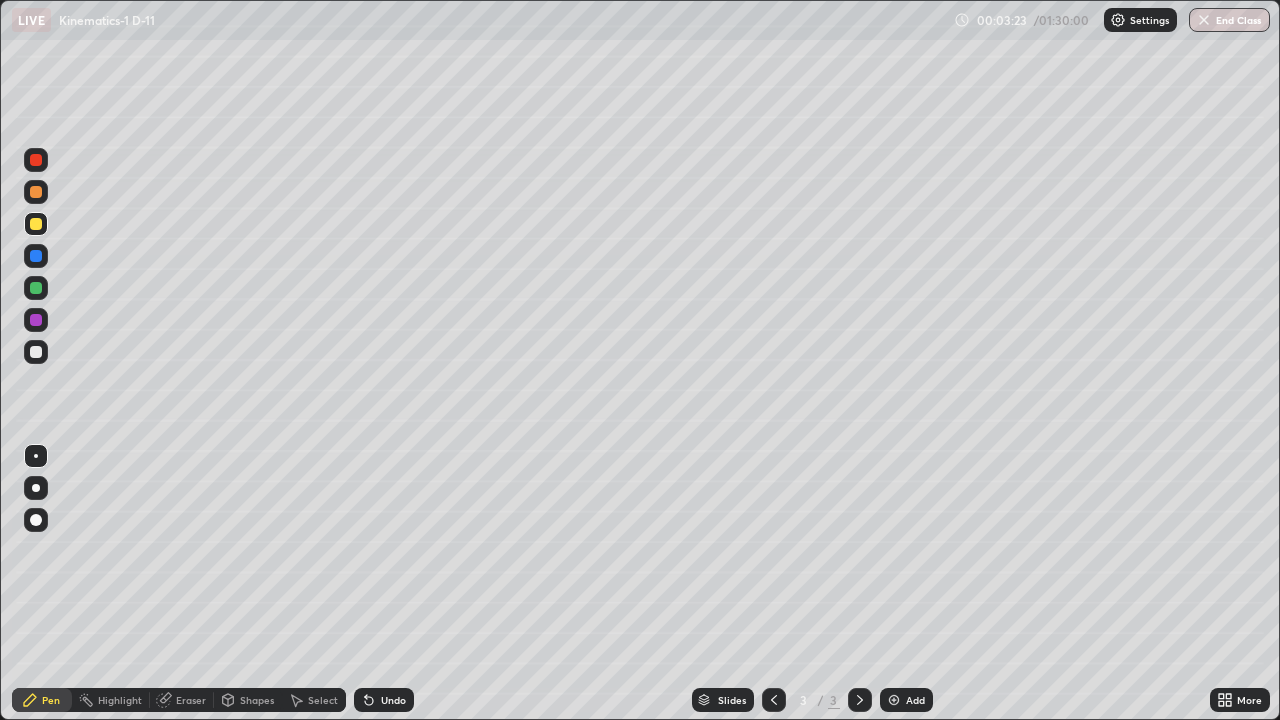 click at bounding box center [36, 288] 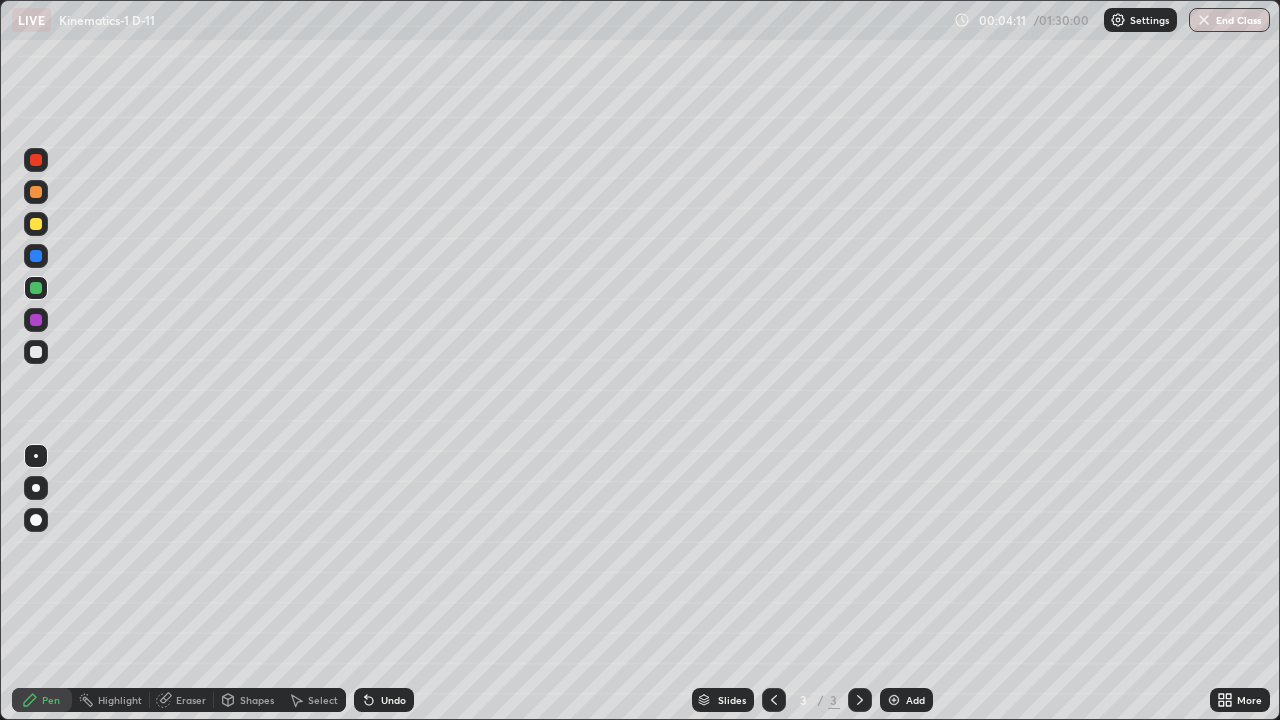 click on "Undo" at bounding box center (393, 700) 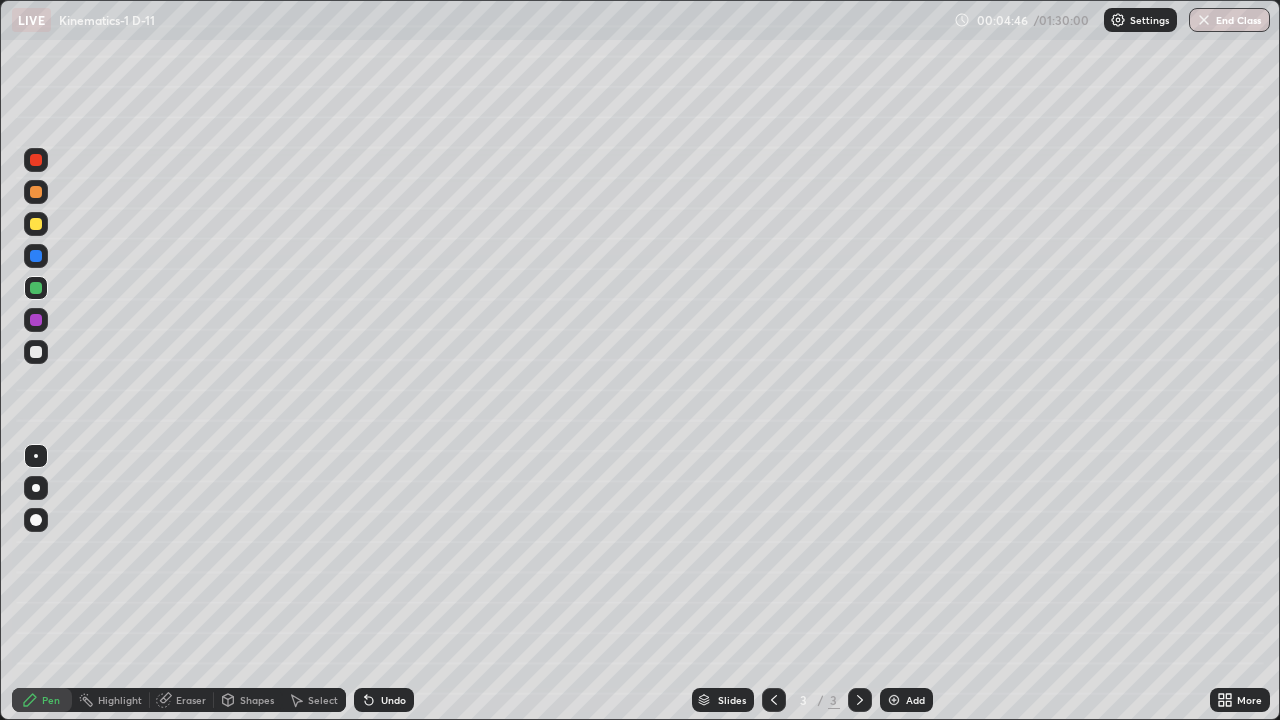 click at bounding box center (36, 256) 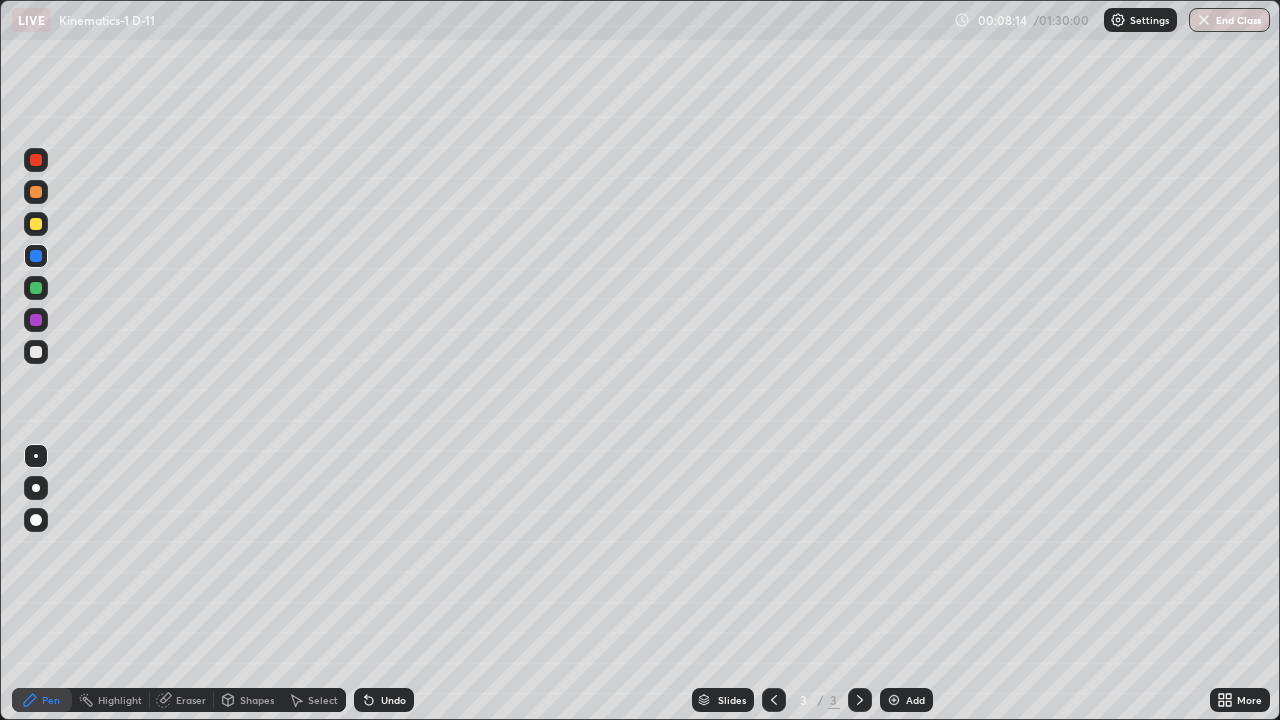 click on "Add" at bounding box center (915, 700) 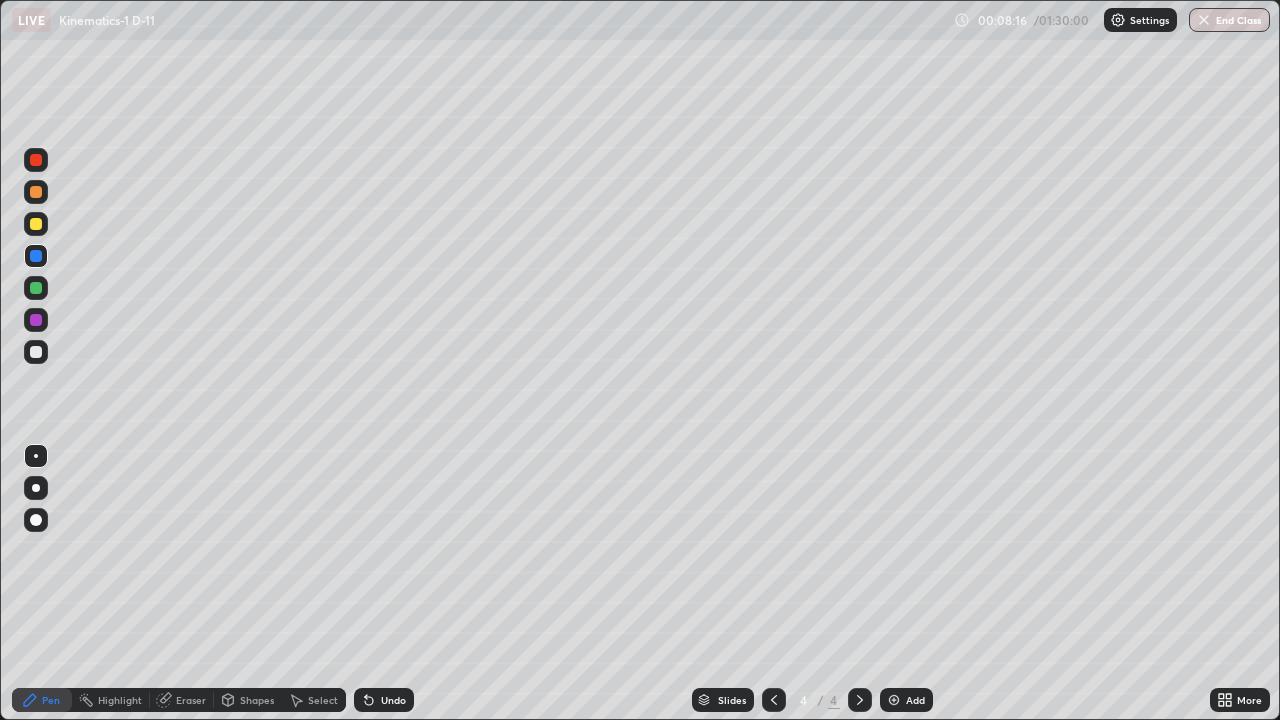 click at bounding box center [36, 352] 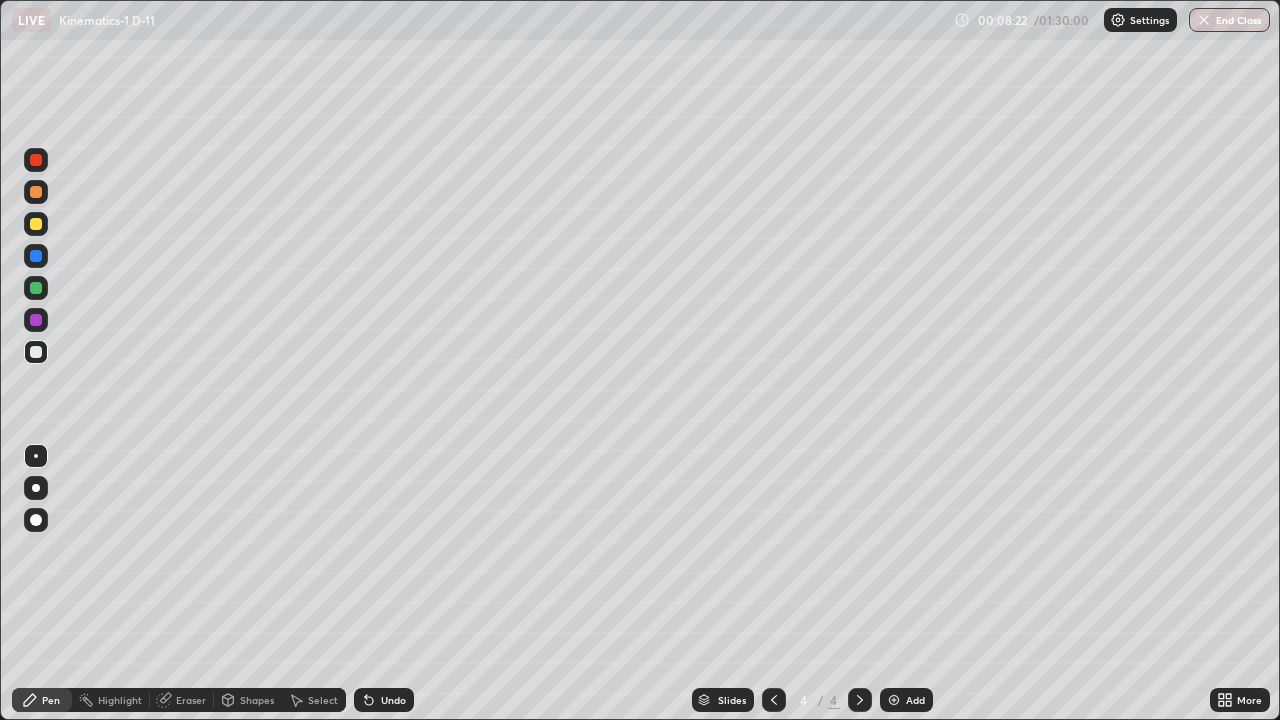 click at bounding box center [36, 224] 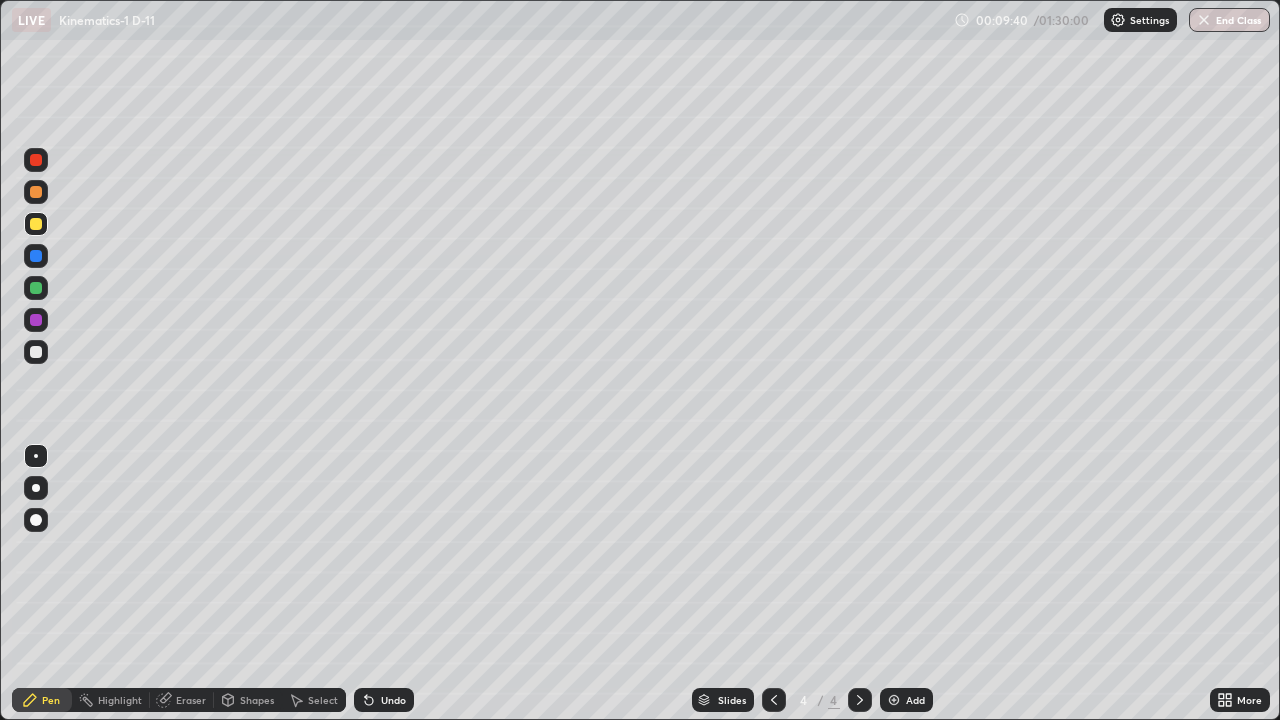 click at bounding box center (36, 288) 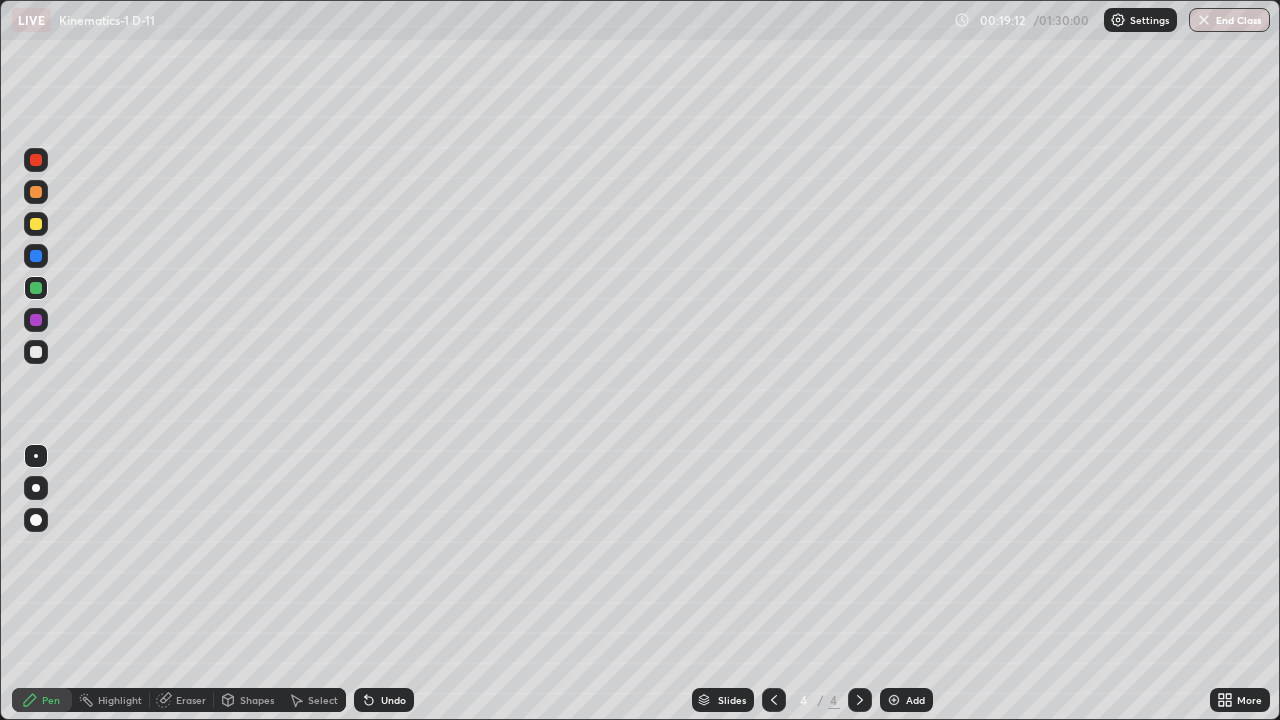 click on "Add" at bounding box center (906, 700) 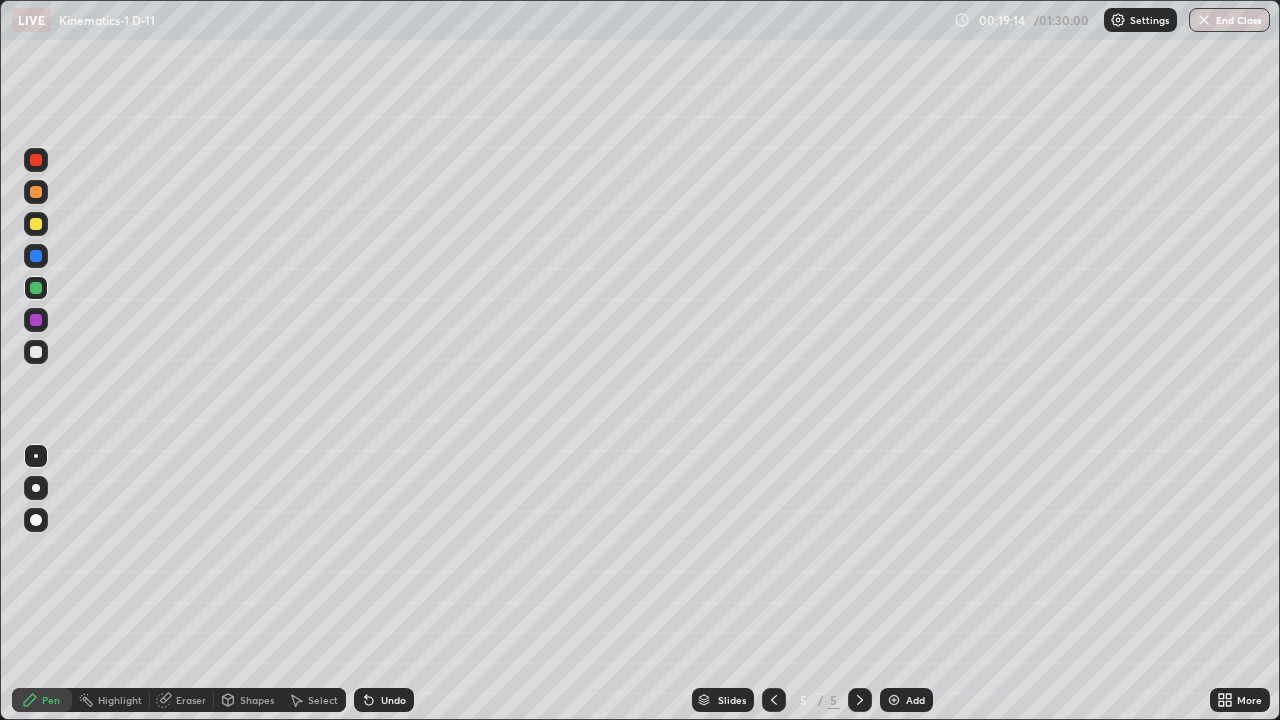 click at bounding box center (36, 352) 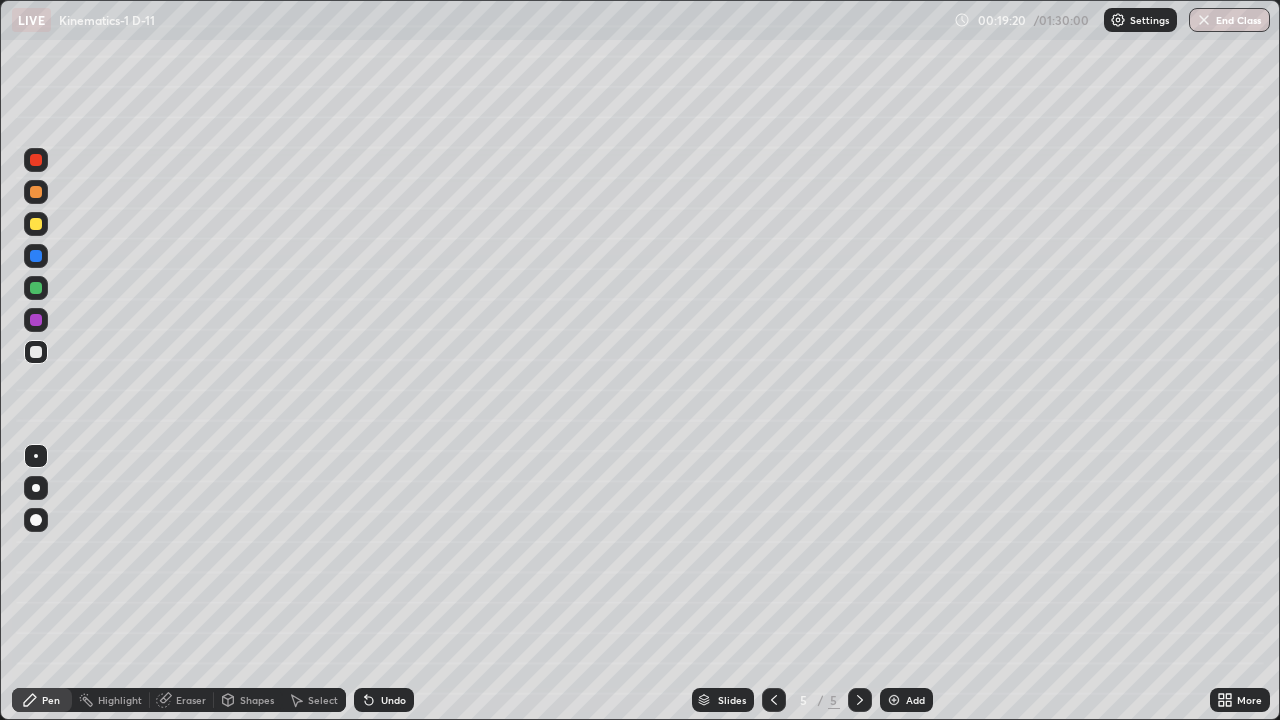 click at bounding box center [36, 224] 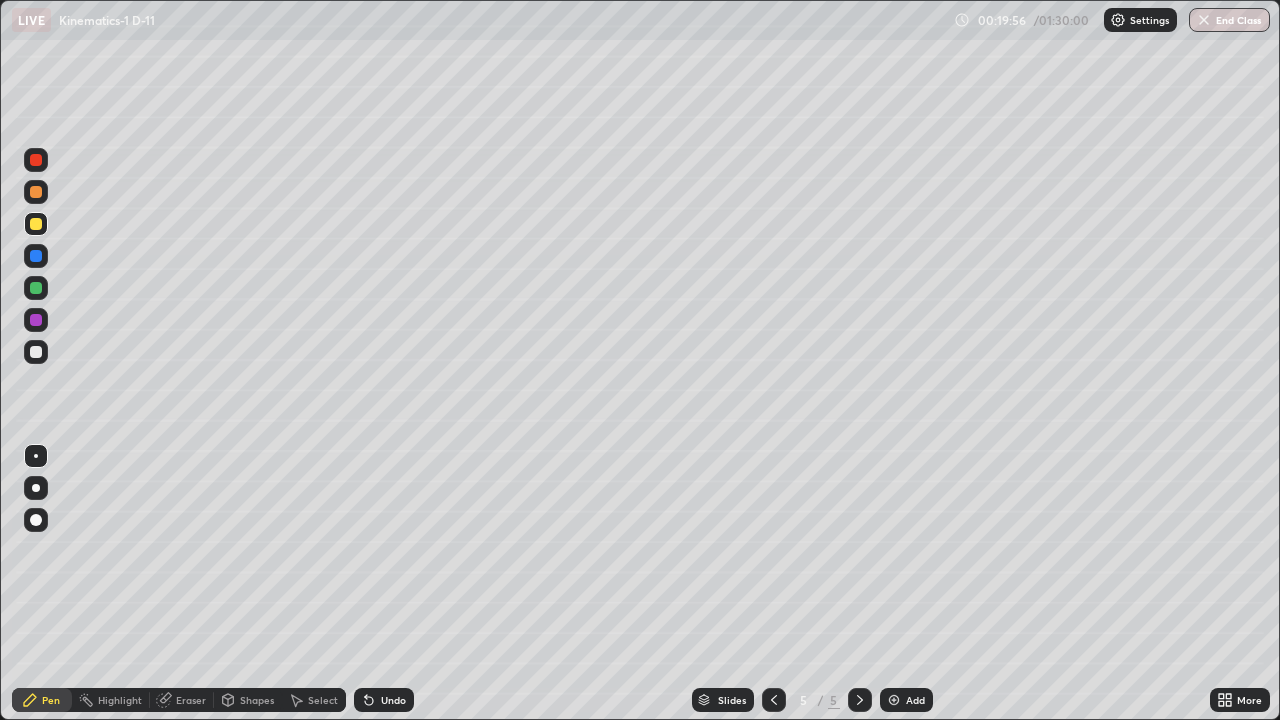 click at bounding box center (36, 288) 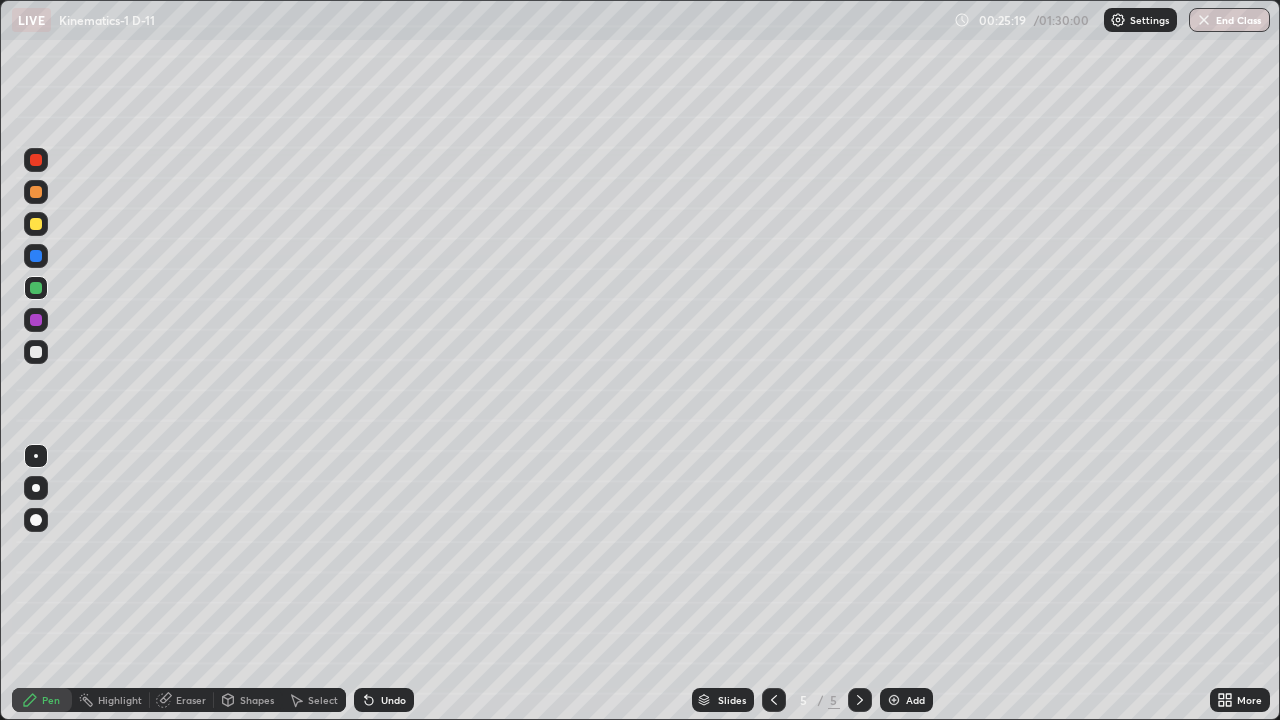 click on "Add" at bounding box center [906, 700] 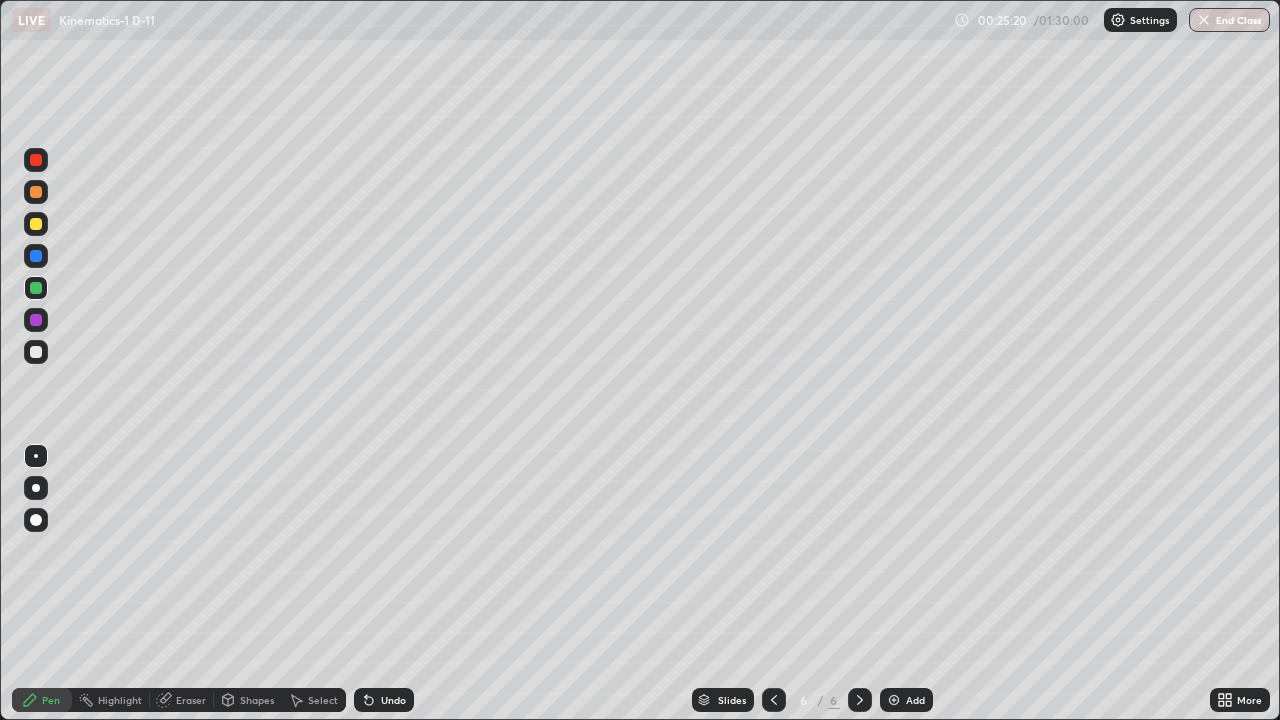 click at bounding box center (36, 352) 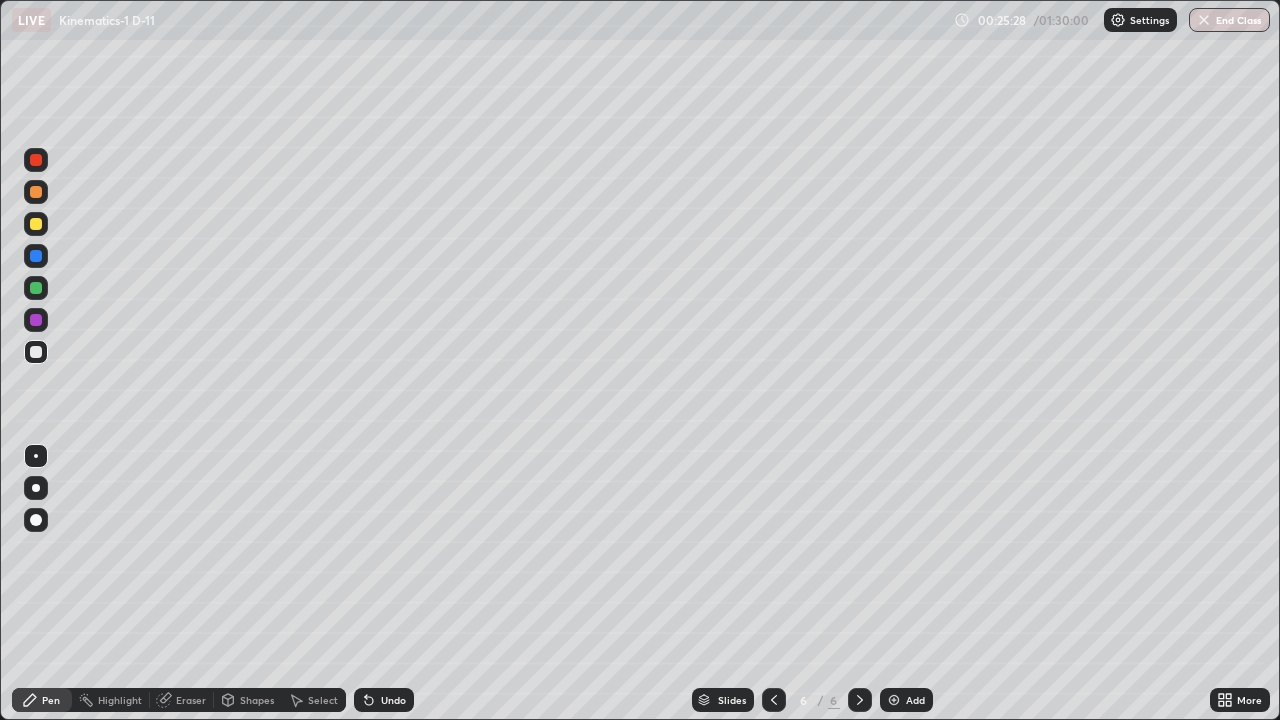 click at bounding box center (36, 288) 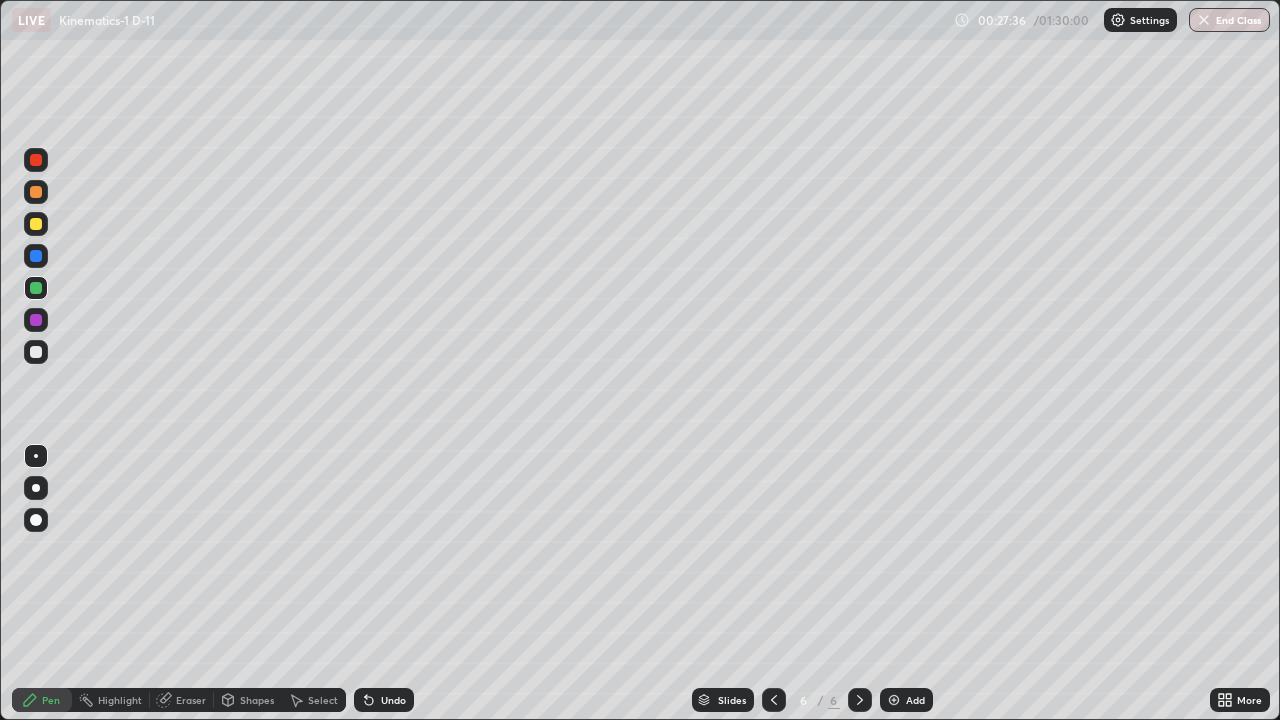 click at bounding box center [36, 352] 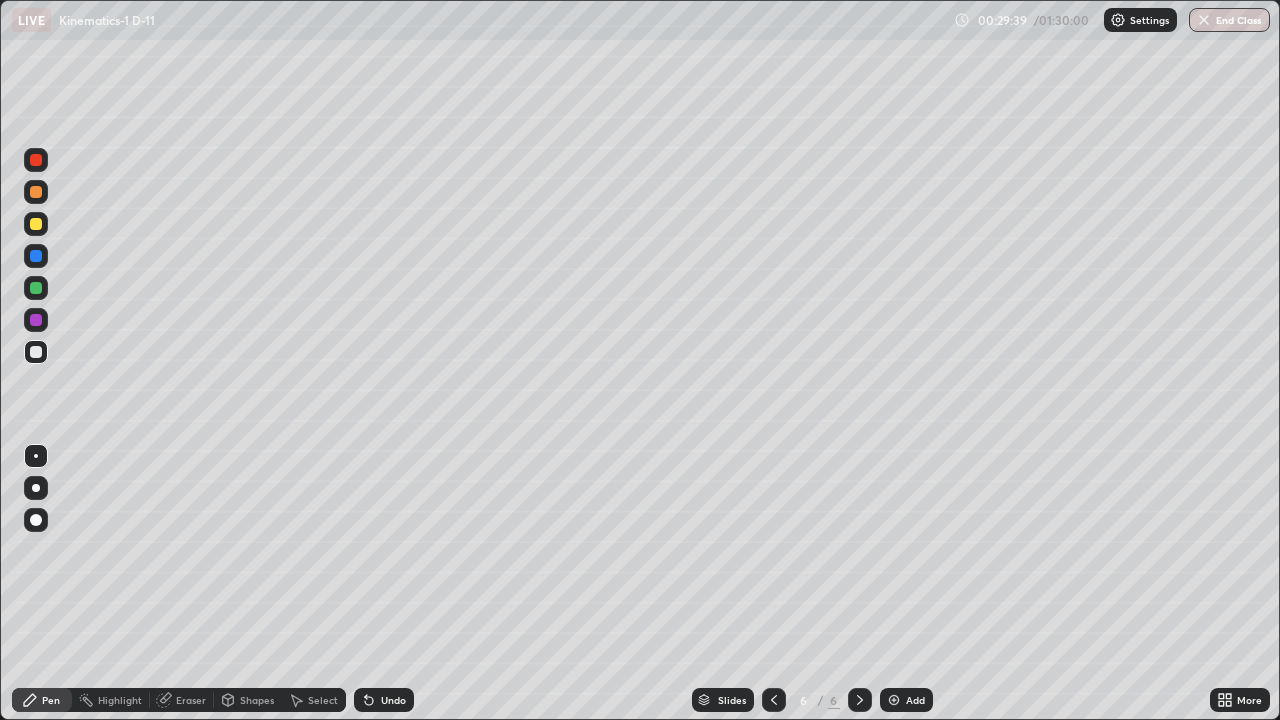 click at bounding box center [36, 160] 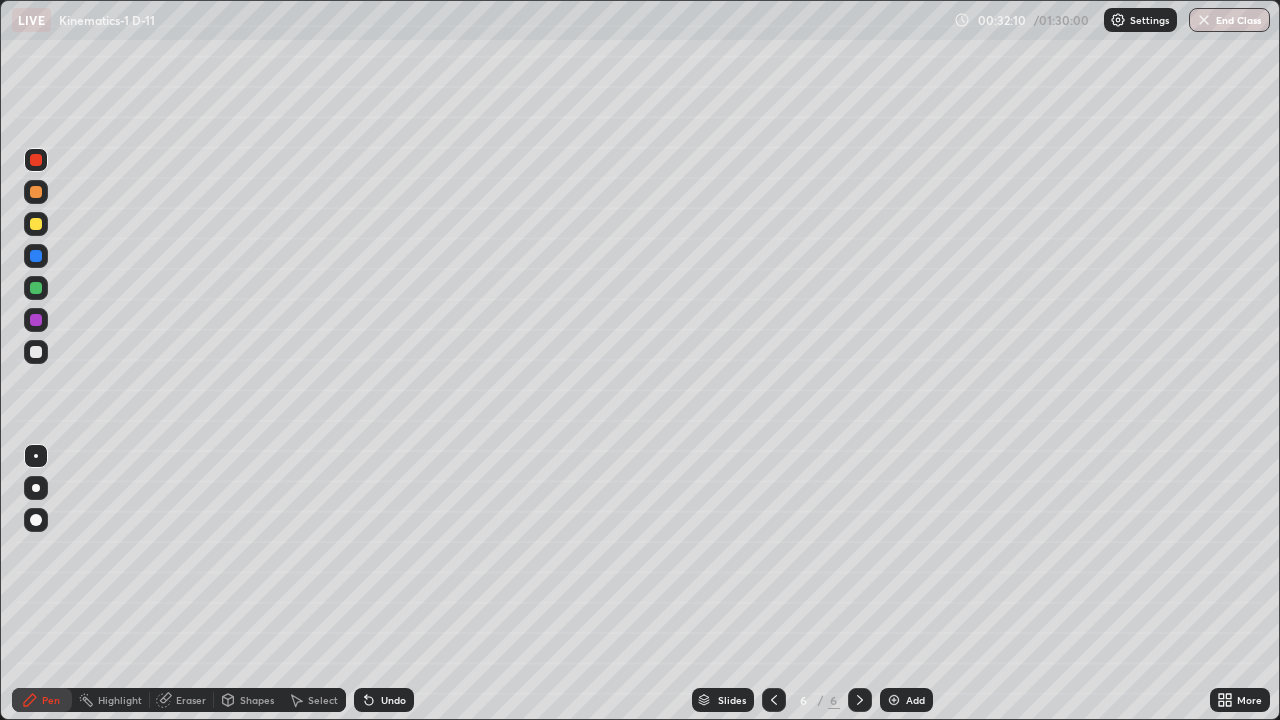click on "Add" at bounding box center [915, 700] 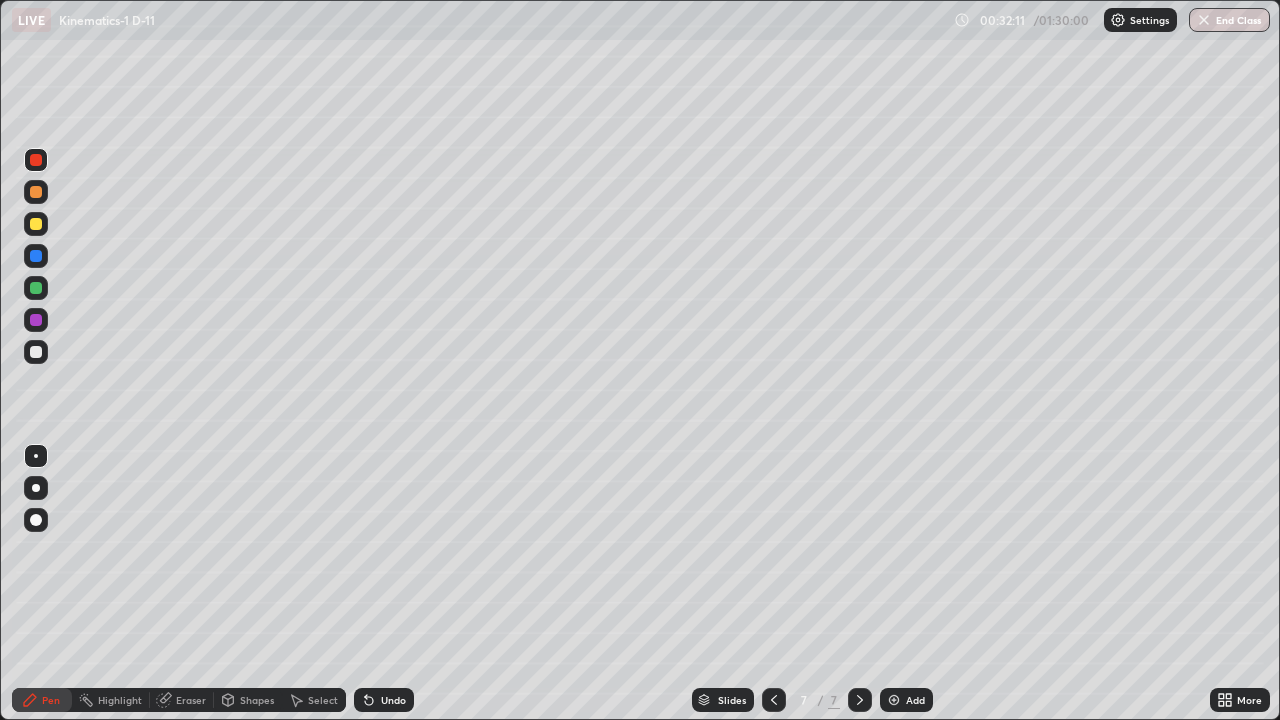 click at bounding box center [36, 224] 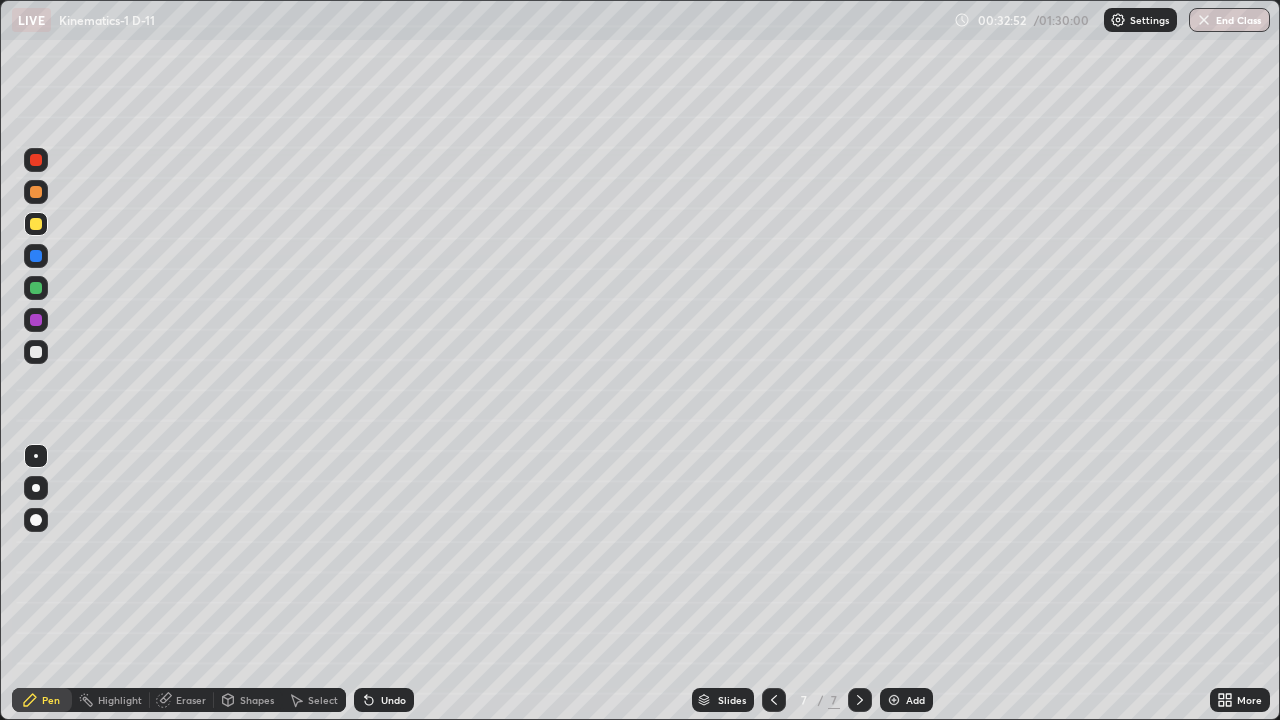 click at bounding box center (36, 352) 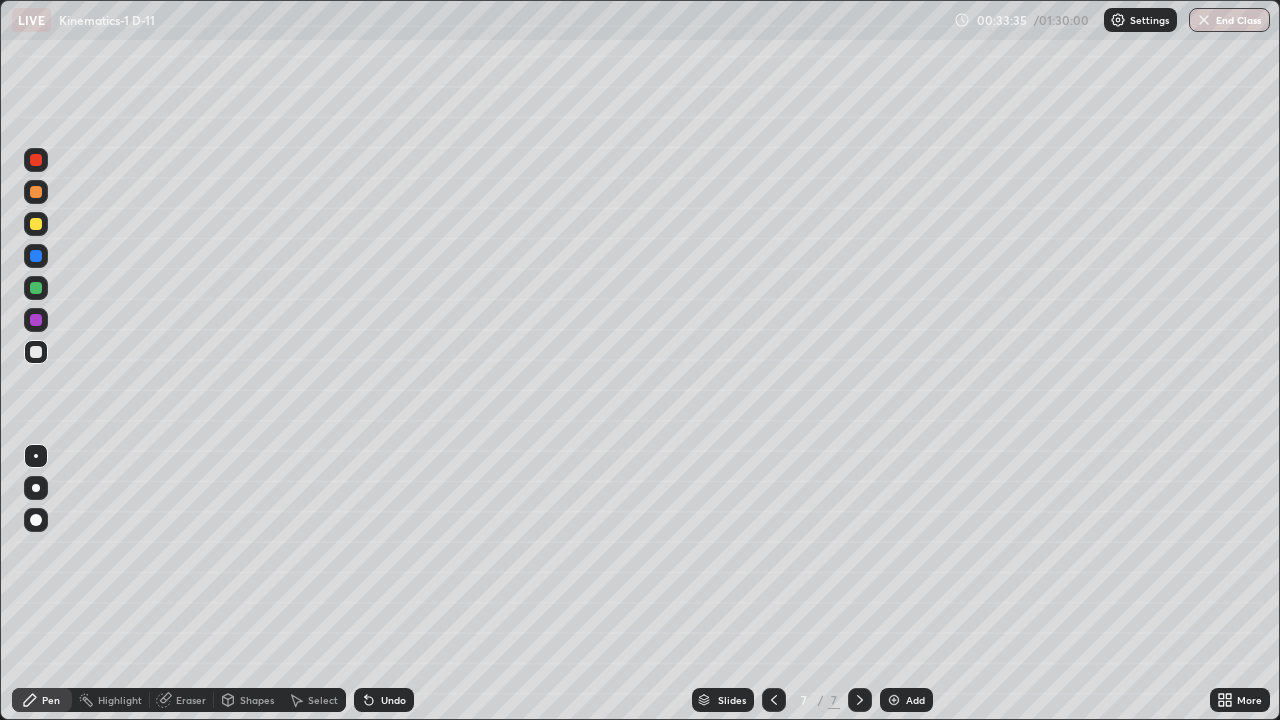 click at bounding box center [36, 224] 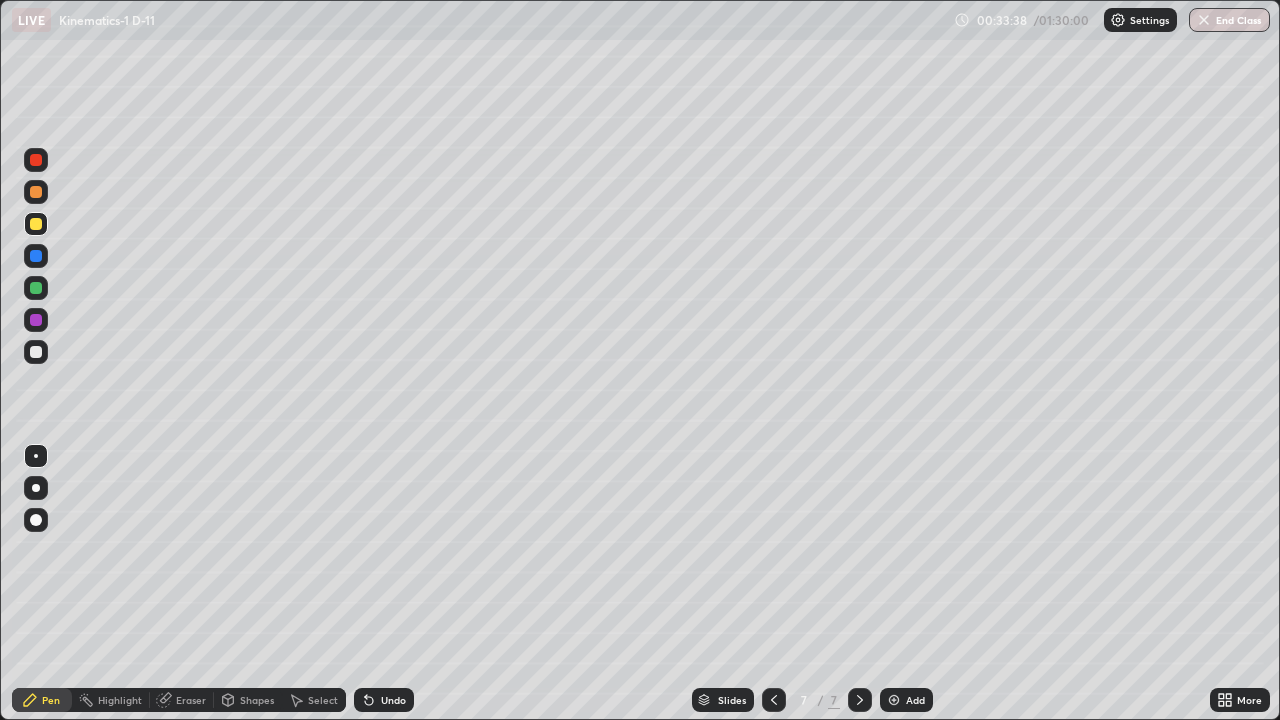 click at bounding box center (36, 192) 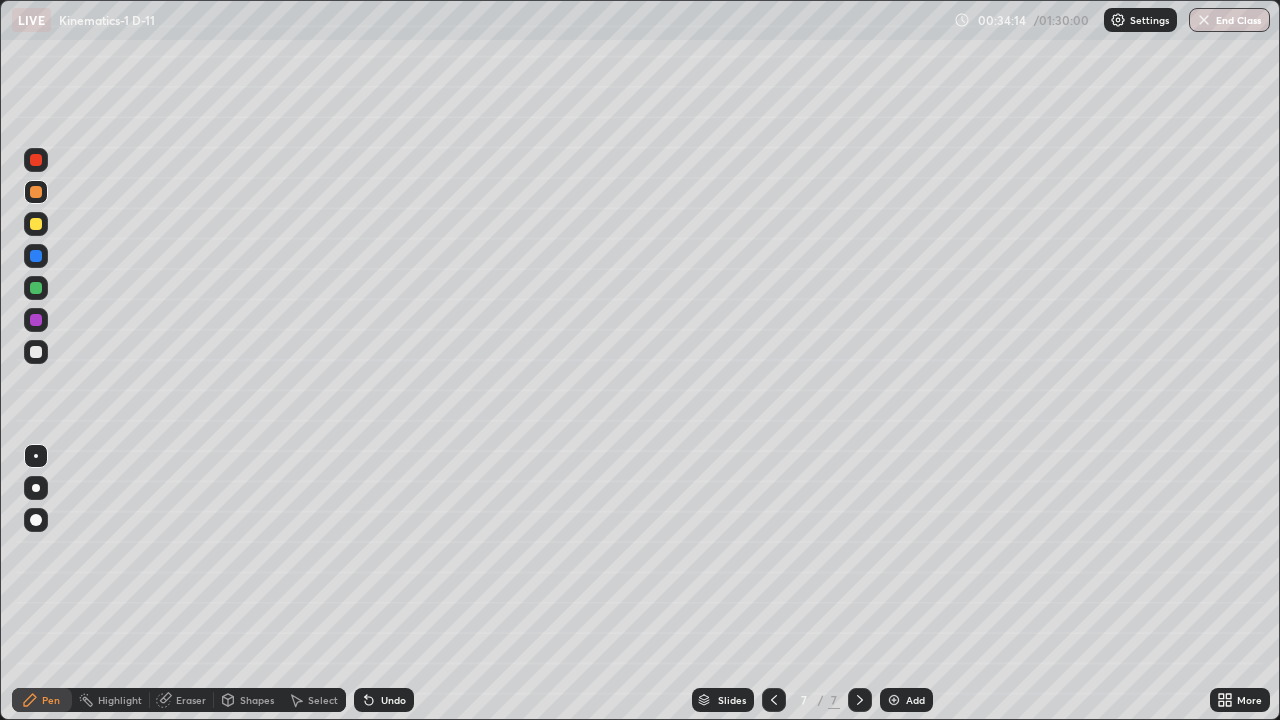 click on "Shapes" at bounding box center (248, 700) 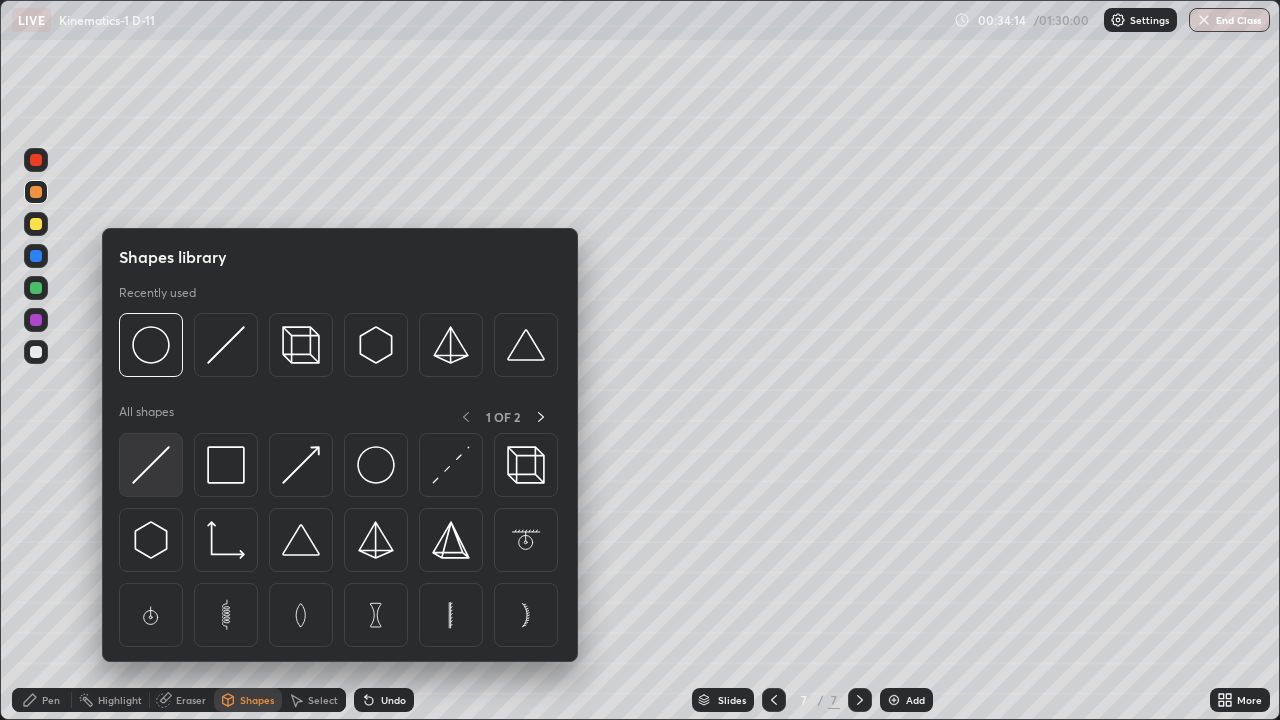 click at bounding box center (151, 465) 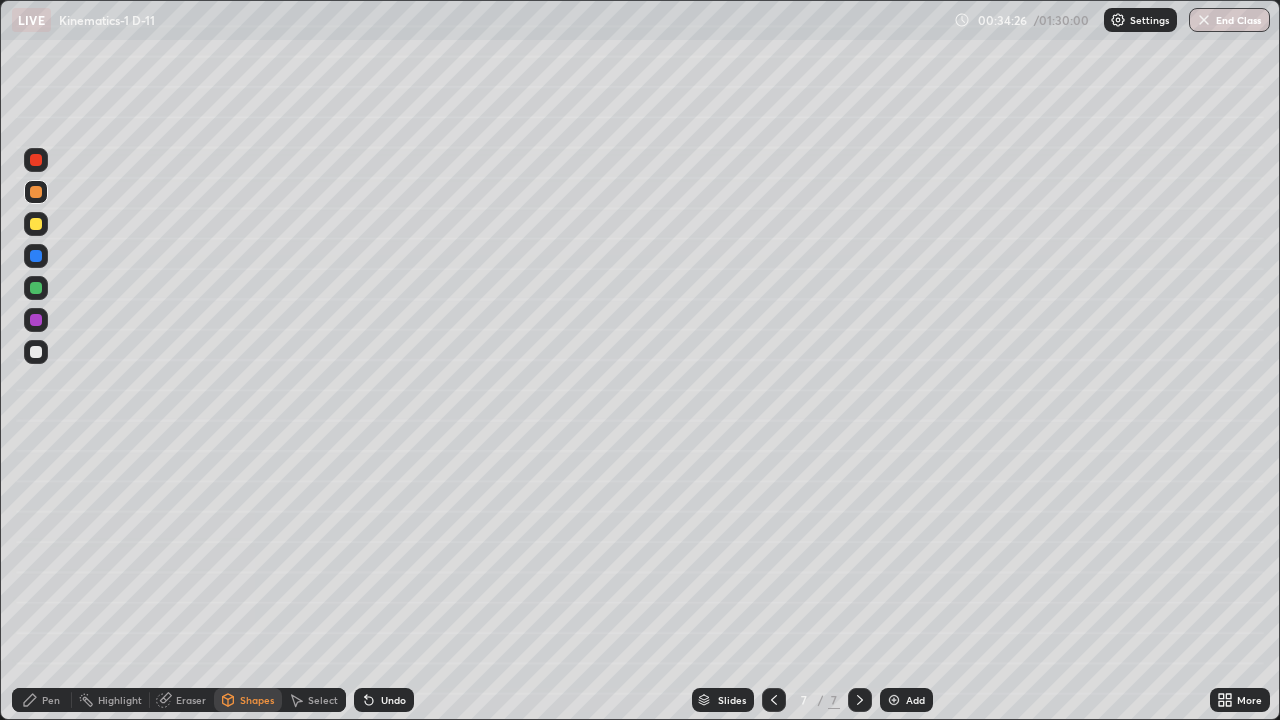 click at bounding box center [36, 160] 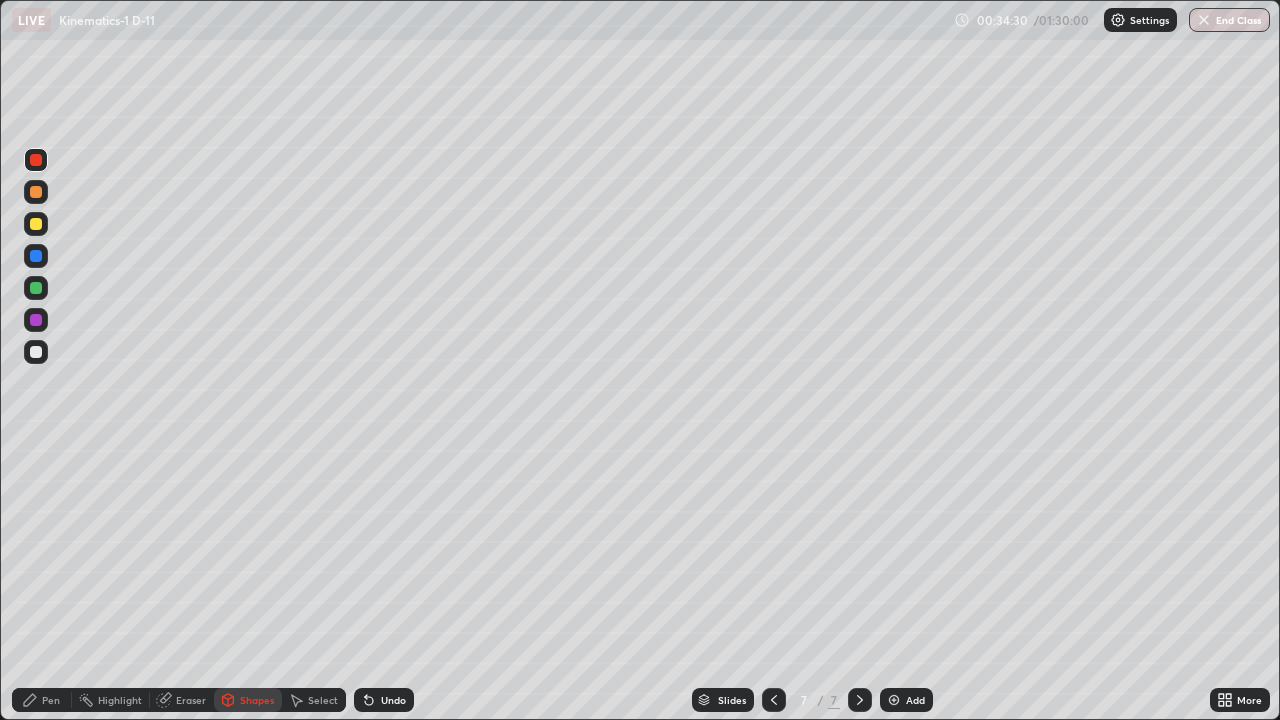 click on "Undo" at bounding box center [384, 700] 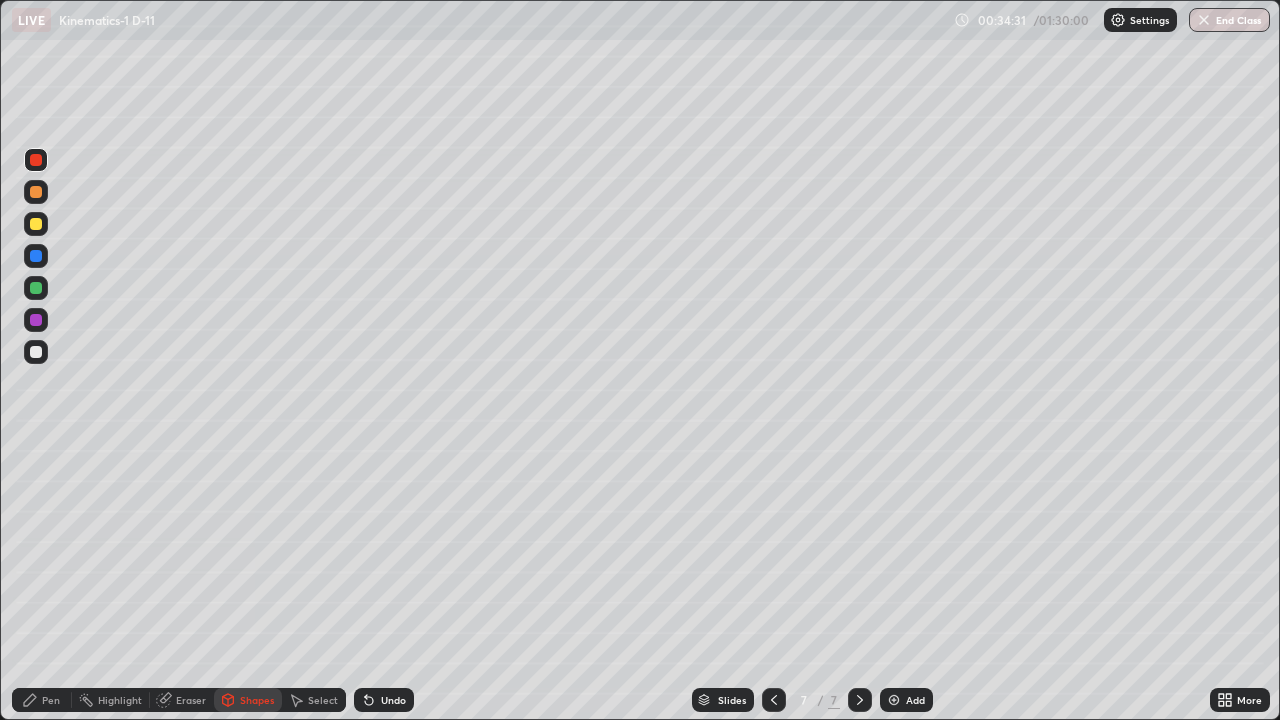 click on "Pen" at bounding box center (51, 700) 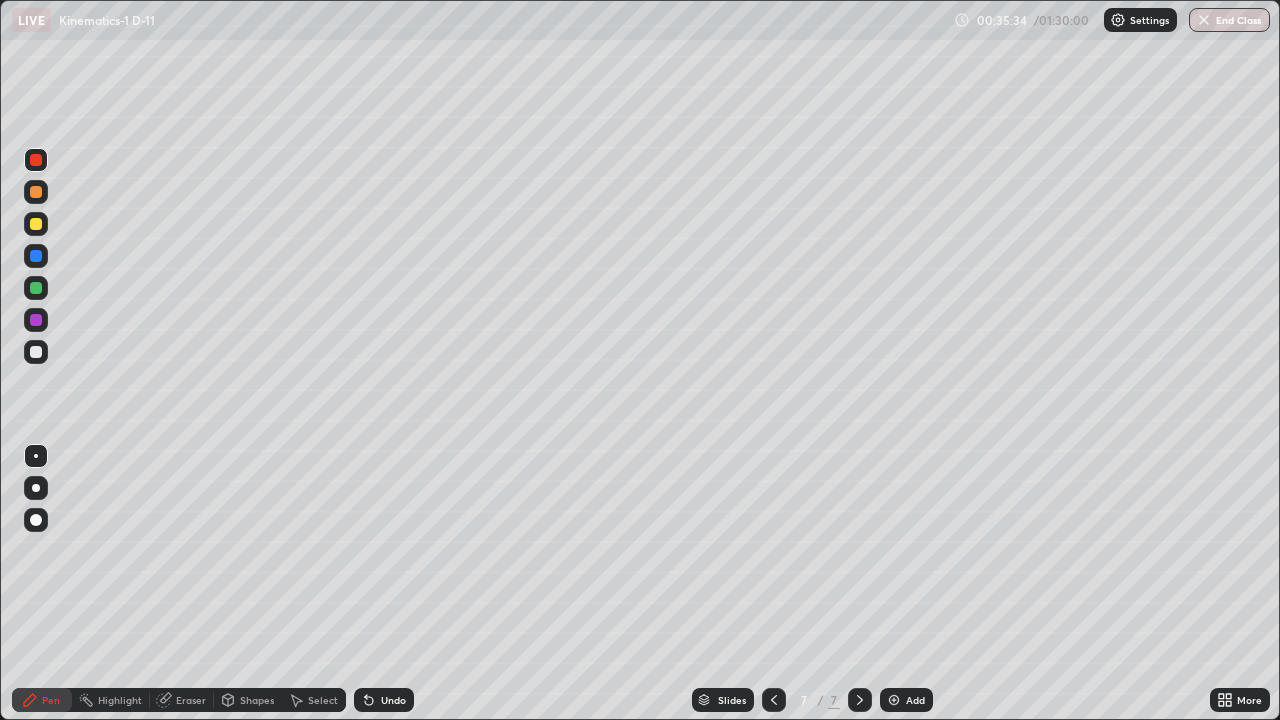 click on "Undo" at bounding box center (393, 700) 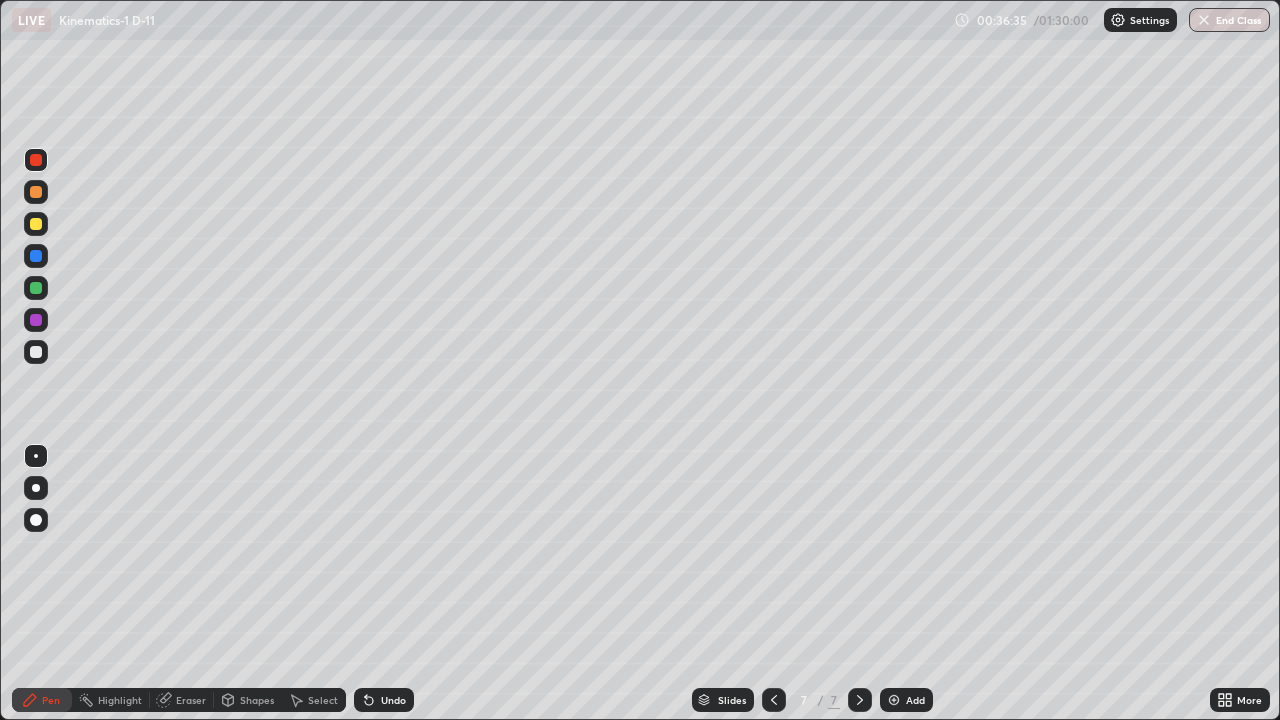 click on "Undo" at bounding box center (393, 700) 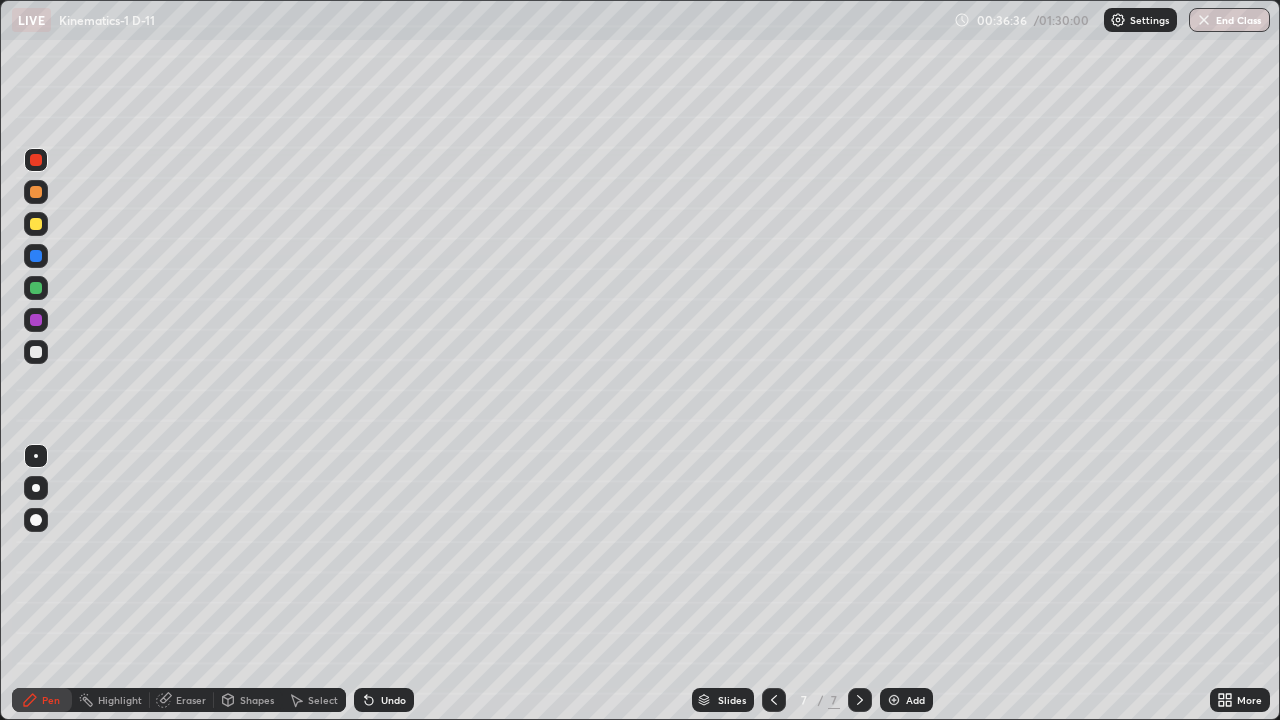 click on "Undo" at bounding box center (393, 700) 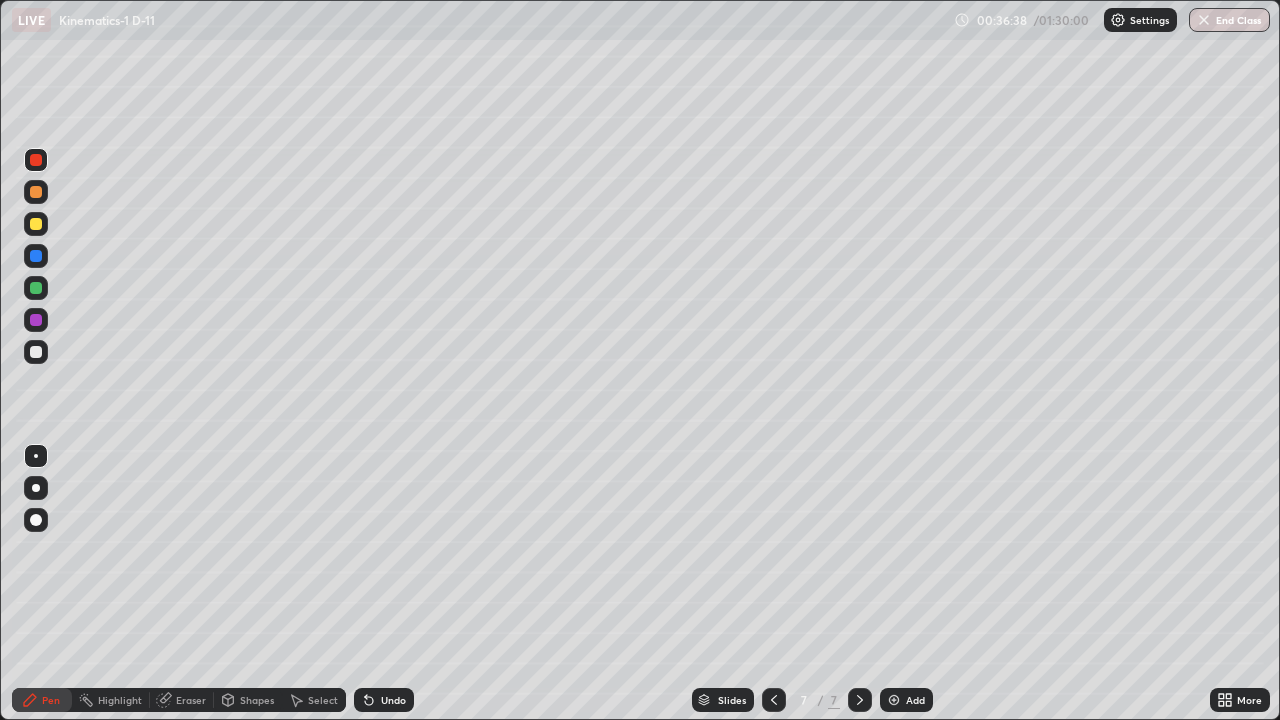 click on "Undo" at bounding box center (393, 700) 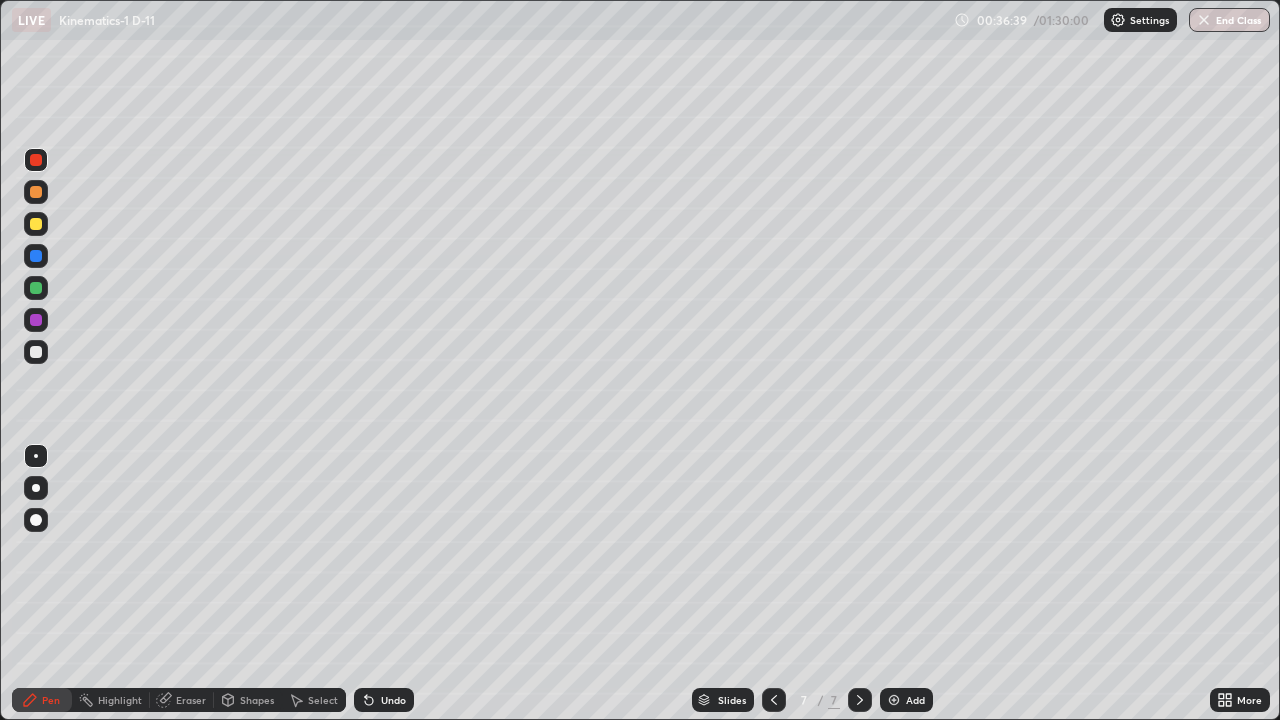click on "Undo" at bounding box center [393, 700] 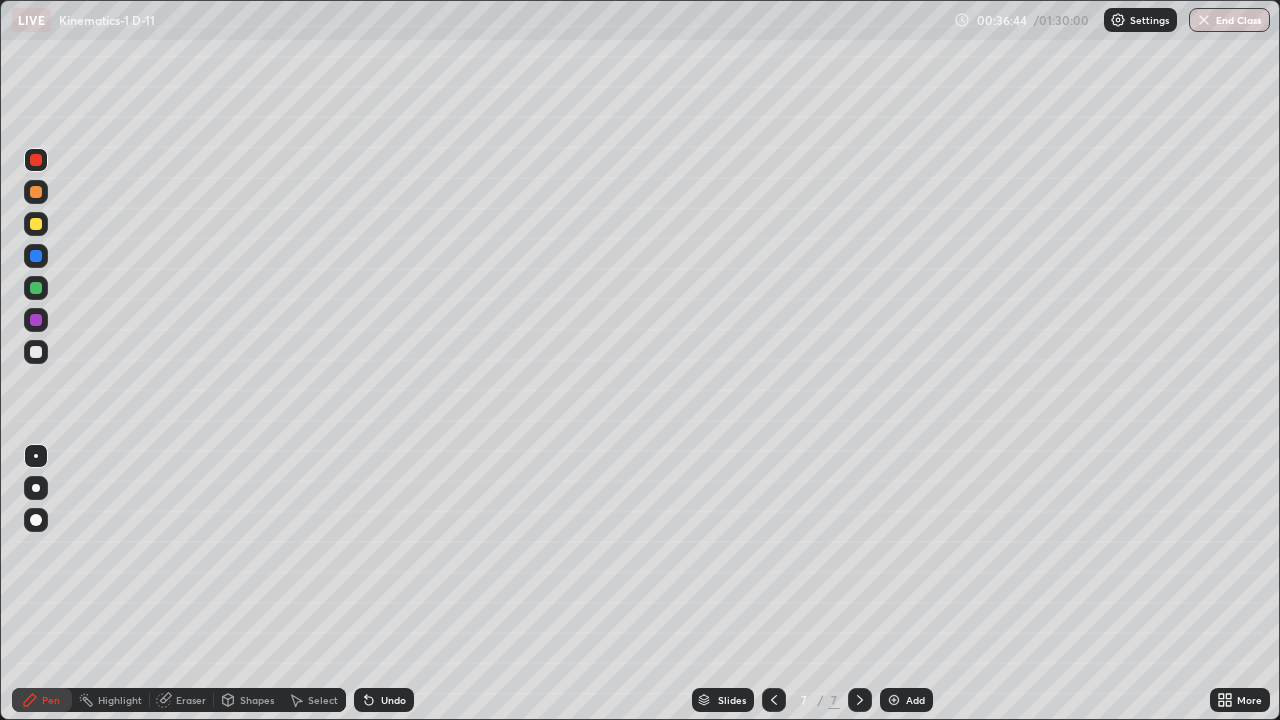 click at bounding box center (36, 224) 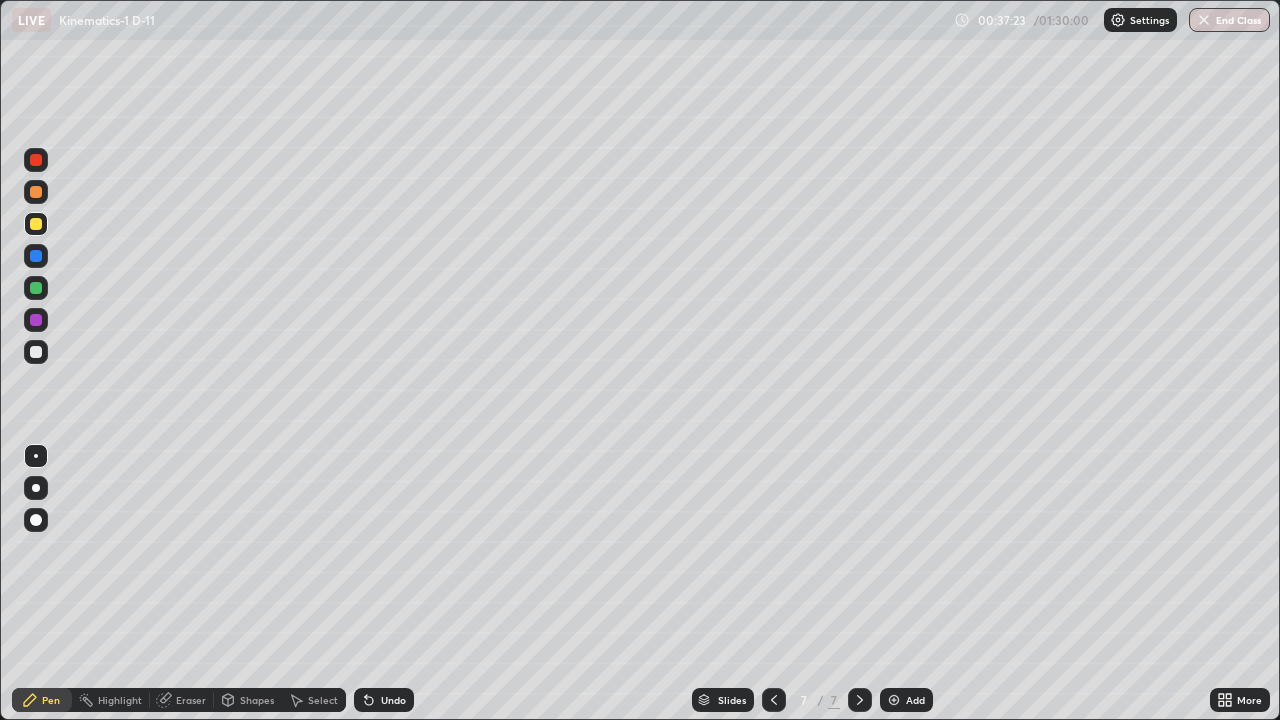 click at bounding box center [36, 160] 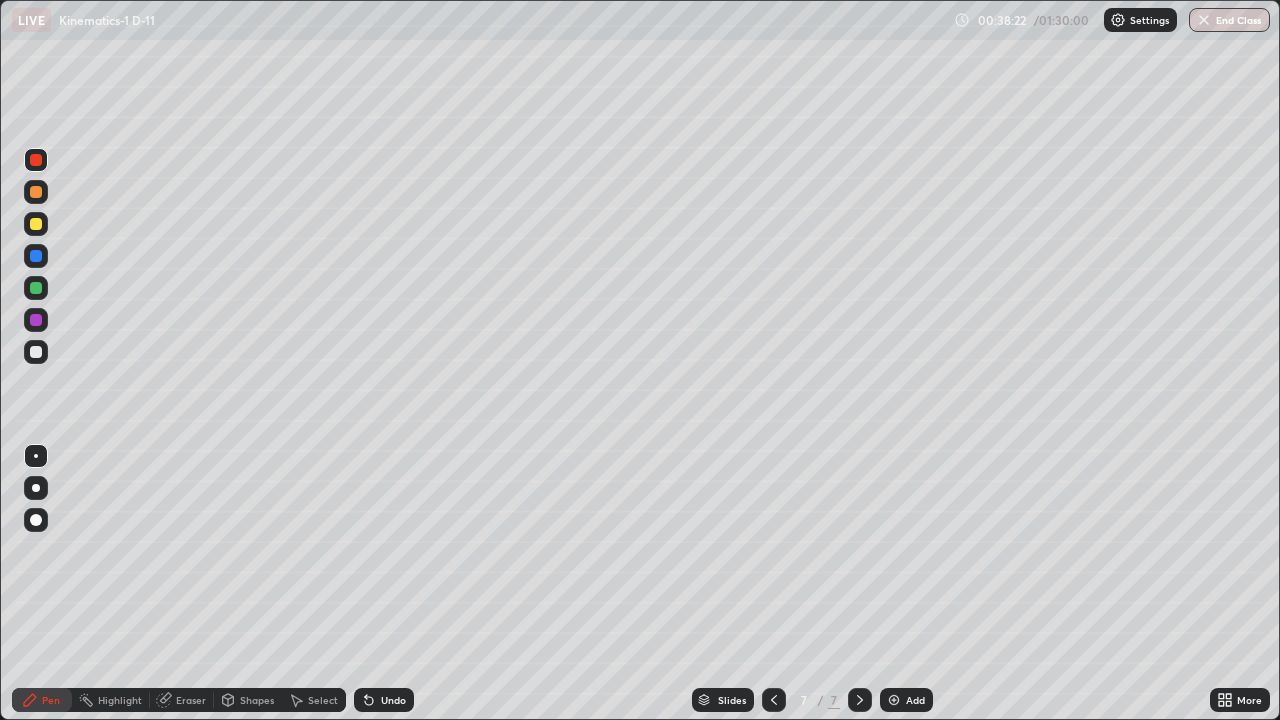 click on "Undo" at bounding box center (384, 700) 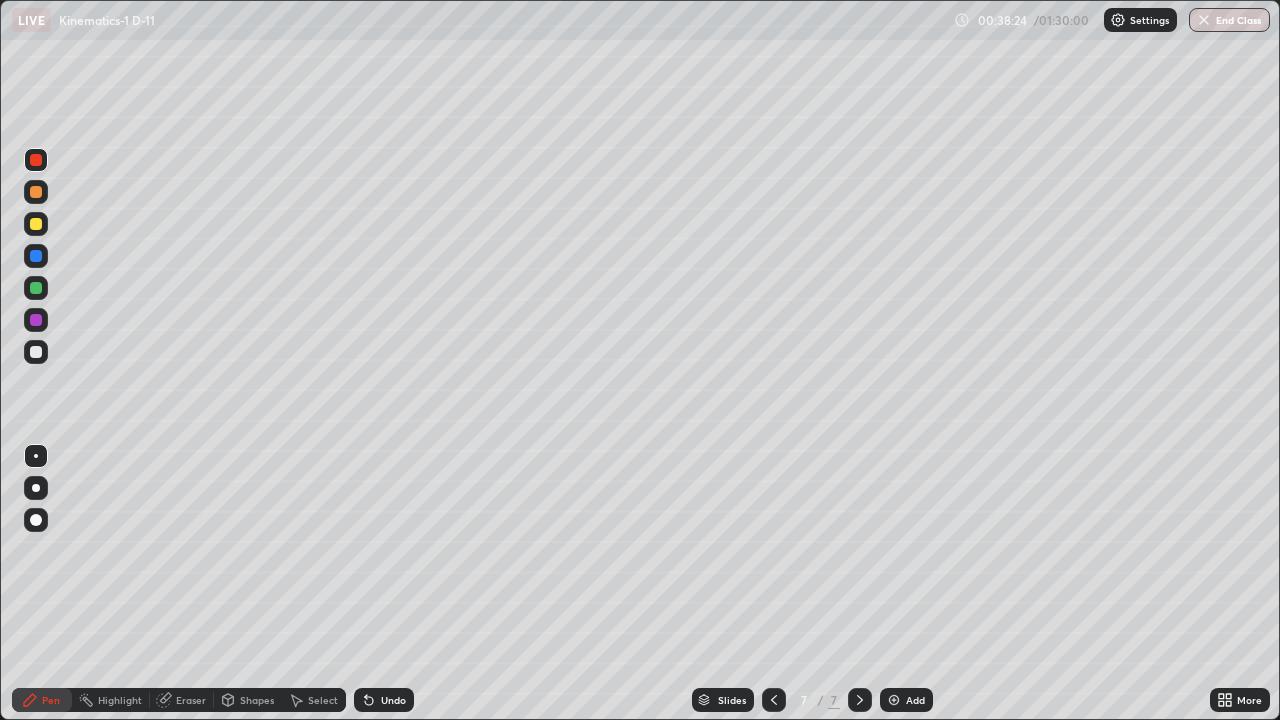 click at bounding box center (36, 352) 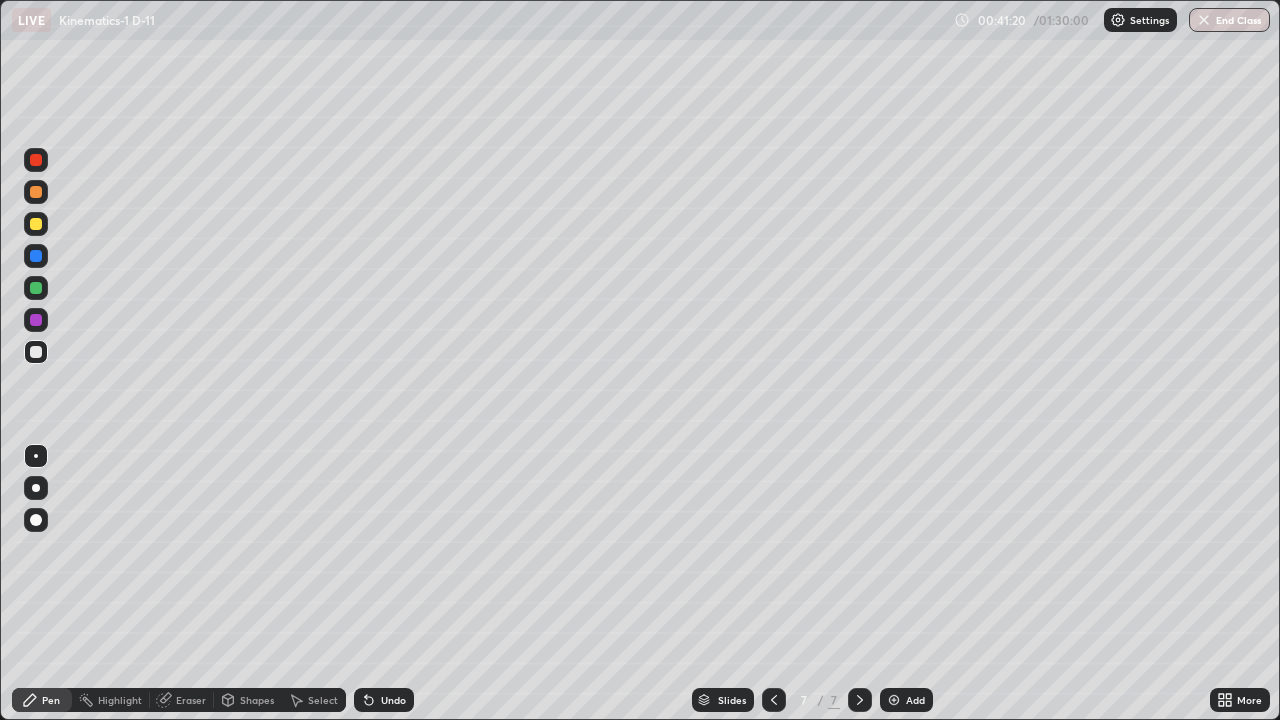 click on "Add" at bounding box center (906, 700) 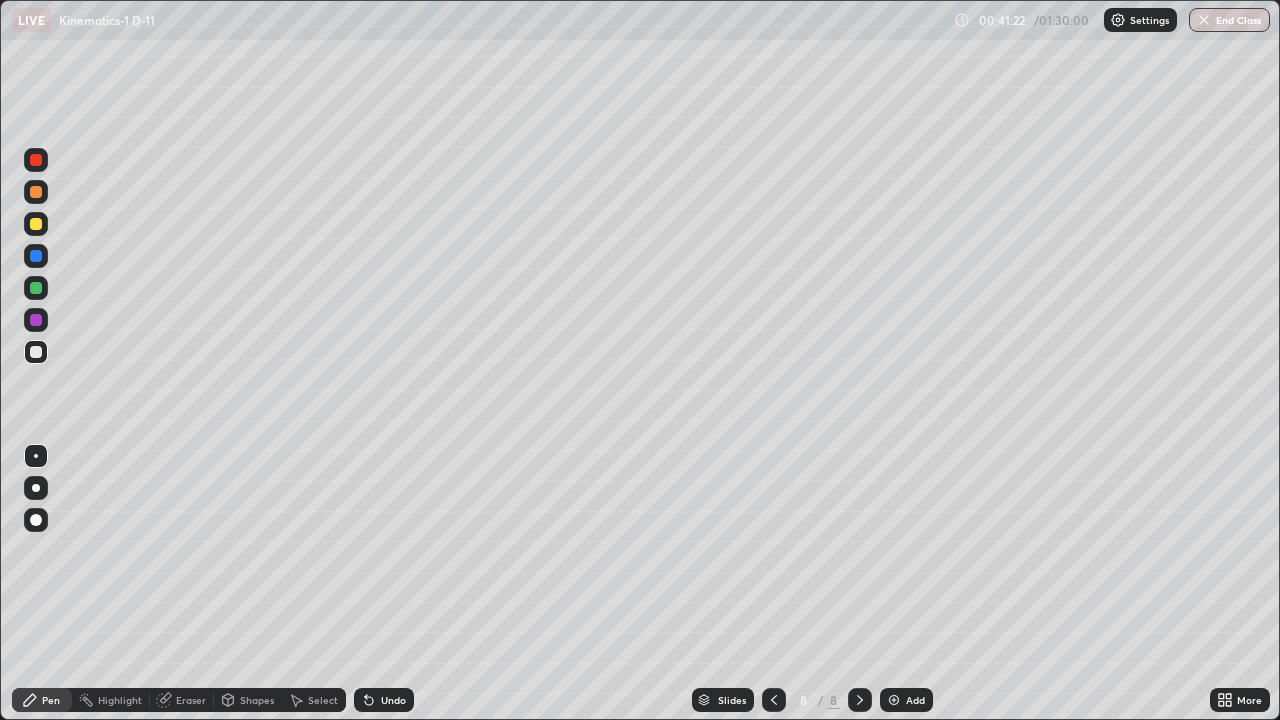 click at bounding box center [36, 192] 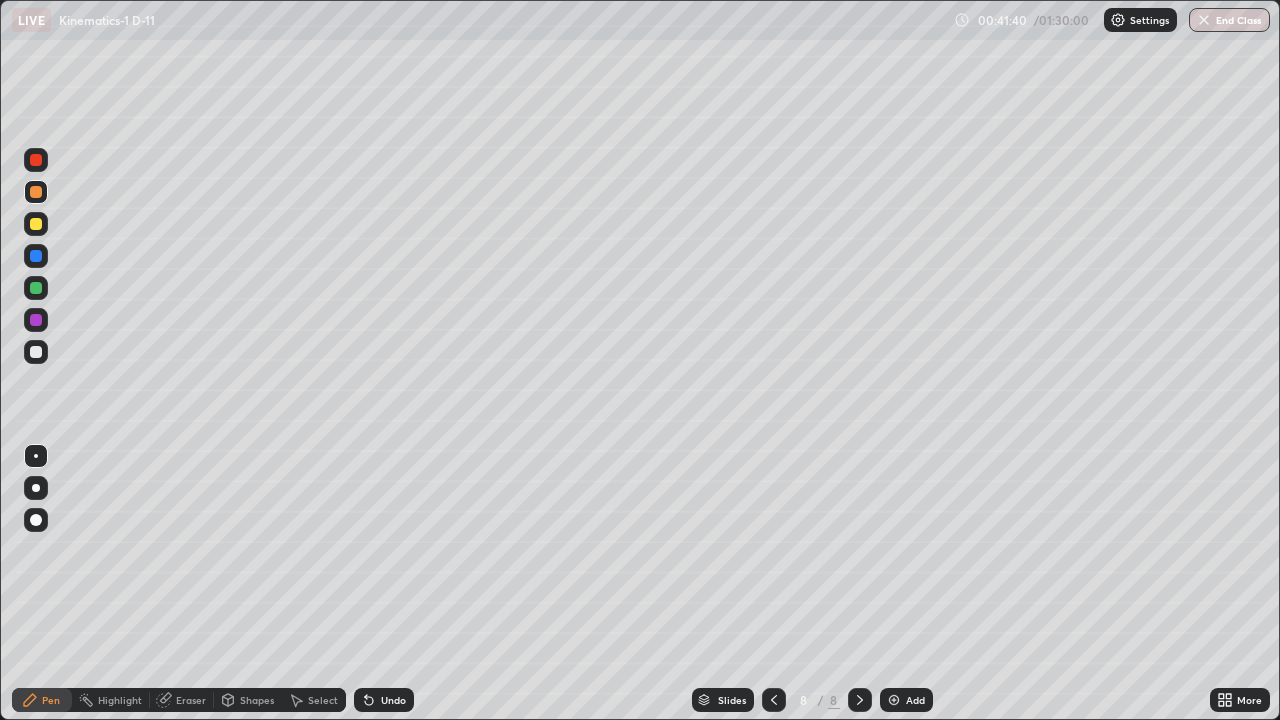 click at bounding box center (36, 352) 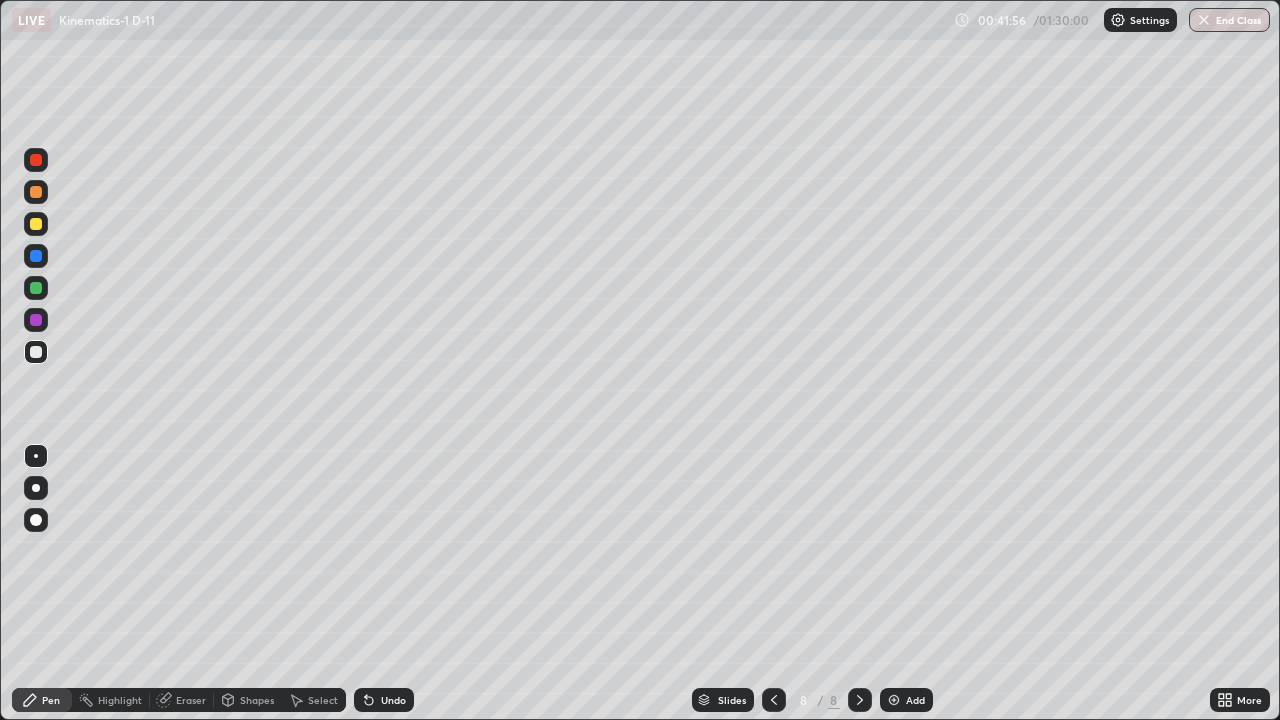 click at bounding box center [36, 224] 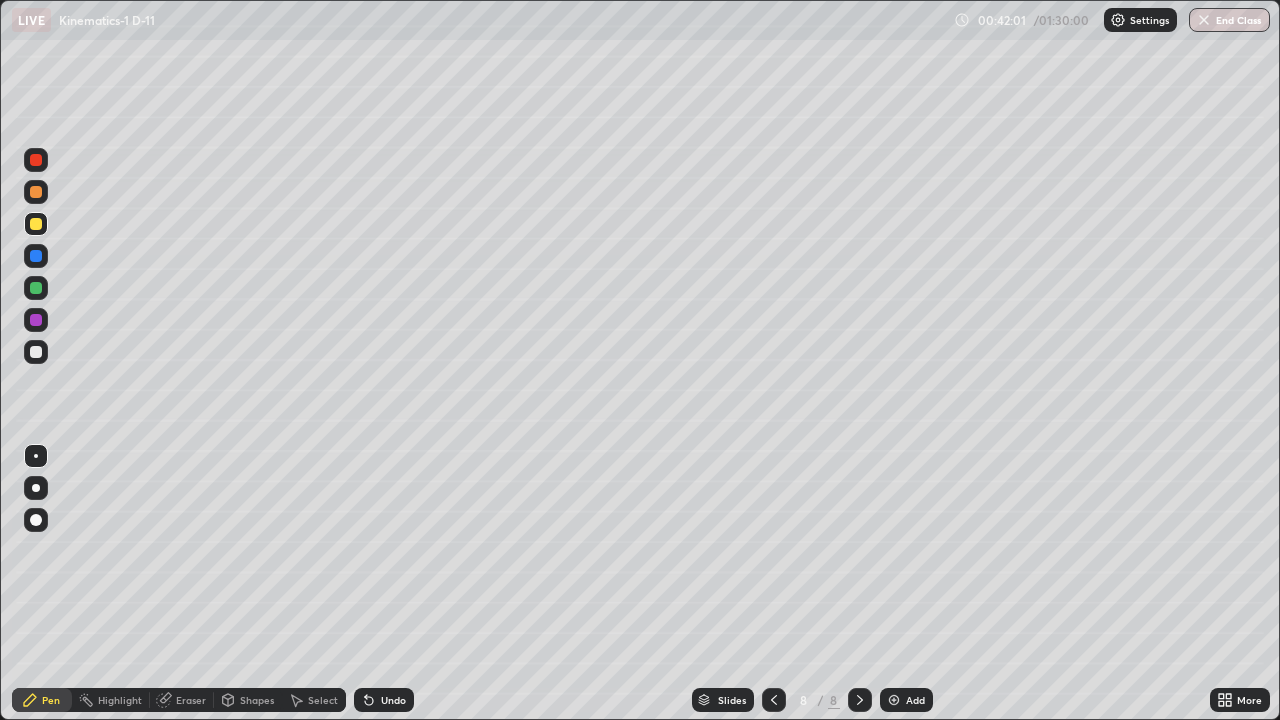 click at bounding box center [36, 288] 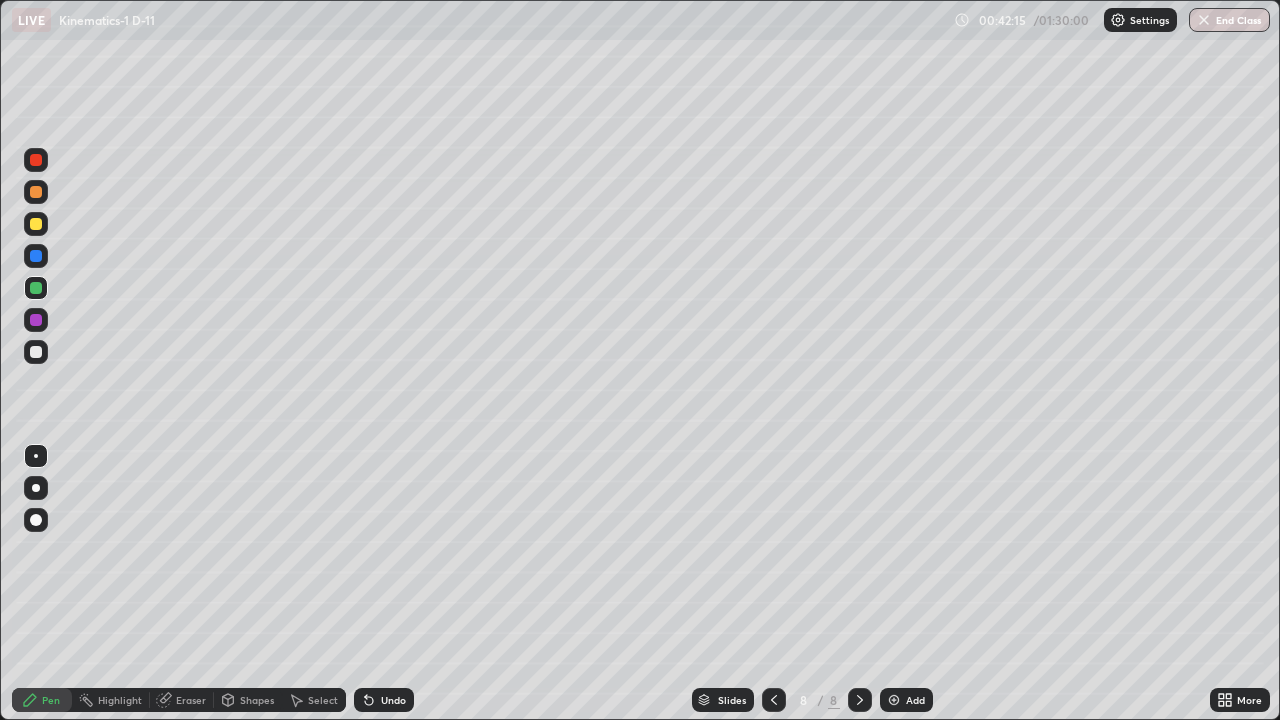 click on "Undo" at bounding box center (384, 700) 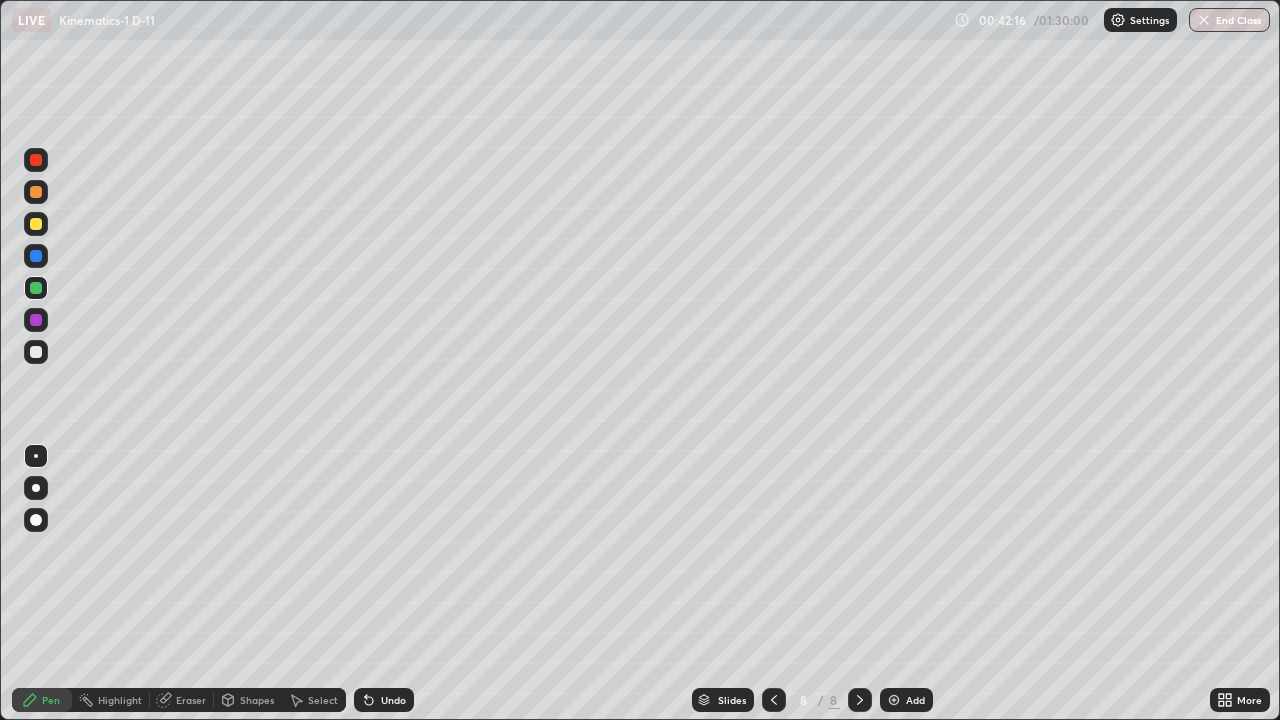 click on "Undo" at bounding box center (393, 700) 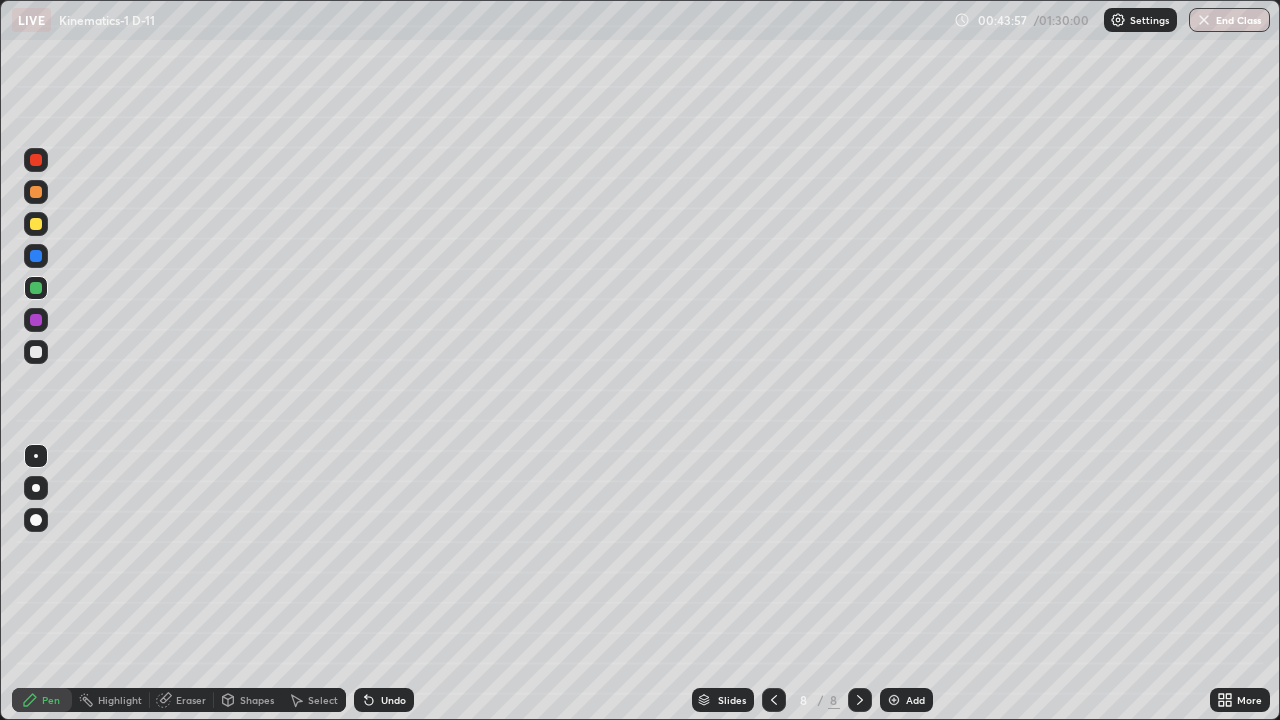 click on "Eraser" at bounding box center (191, 700) 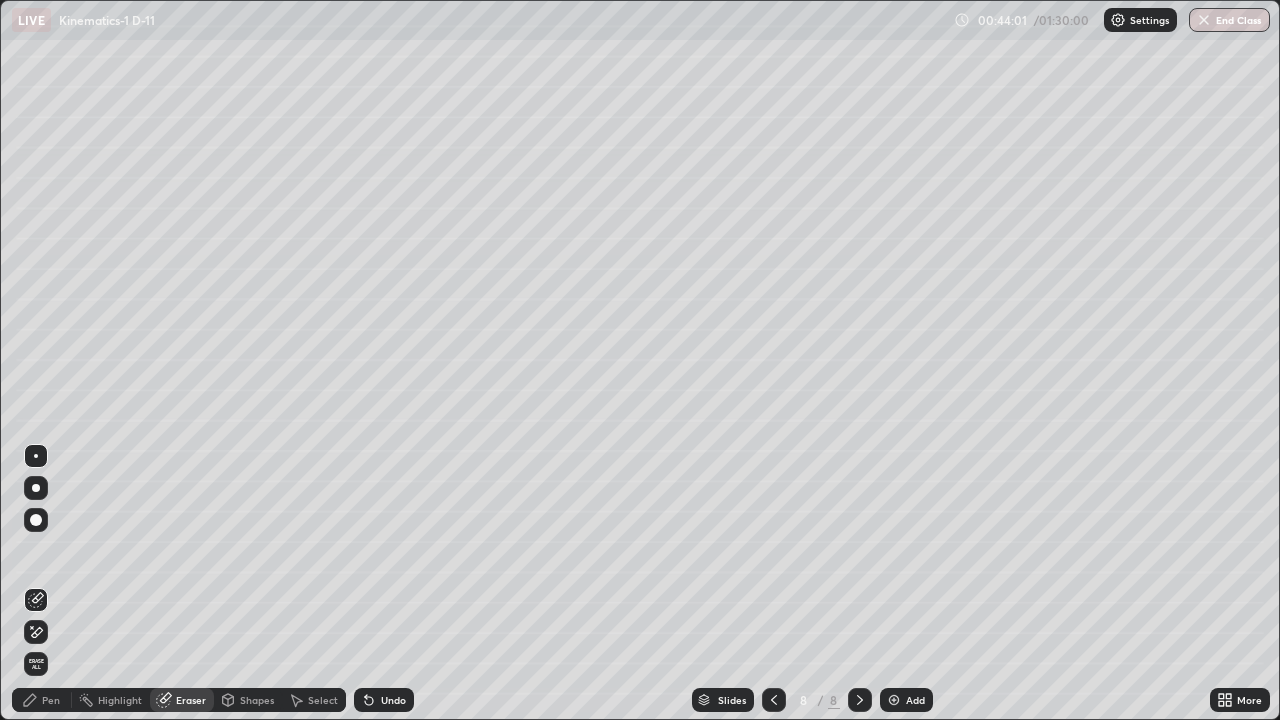 click on "Pen" at bounding box center [51, 700] 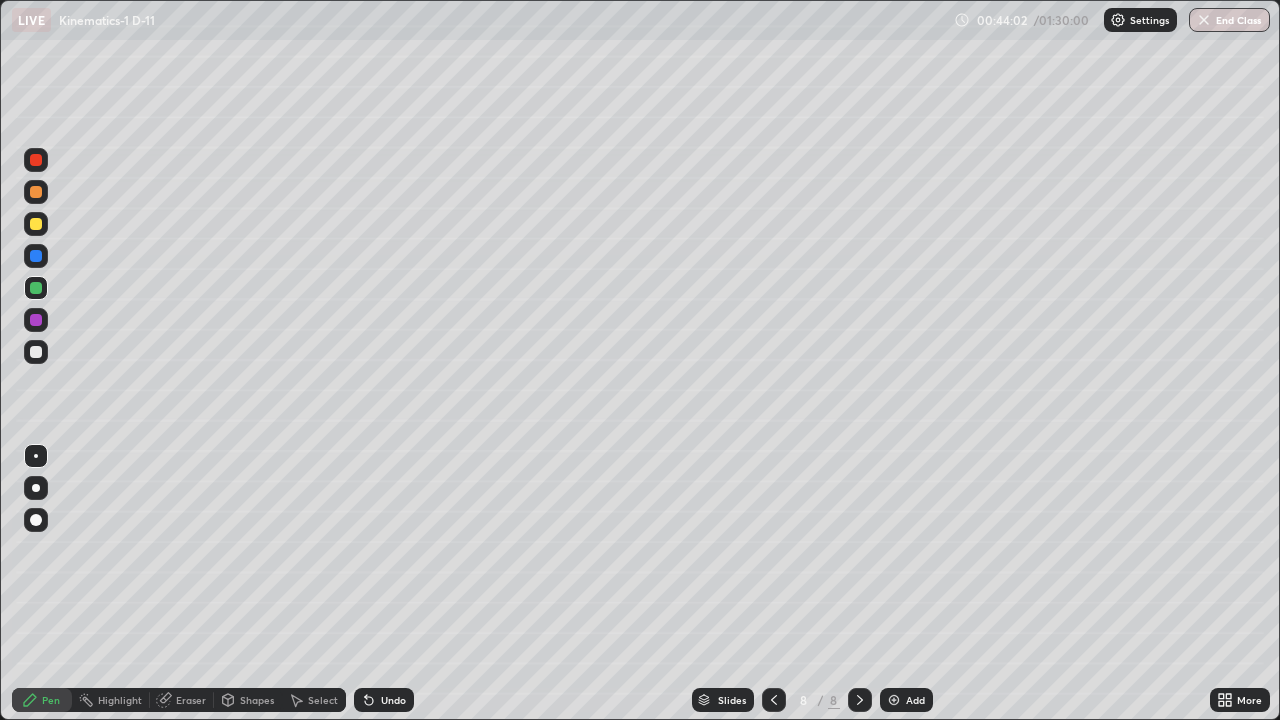 click at bounding box center (36, 352) 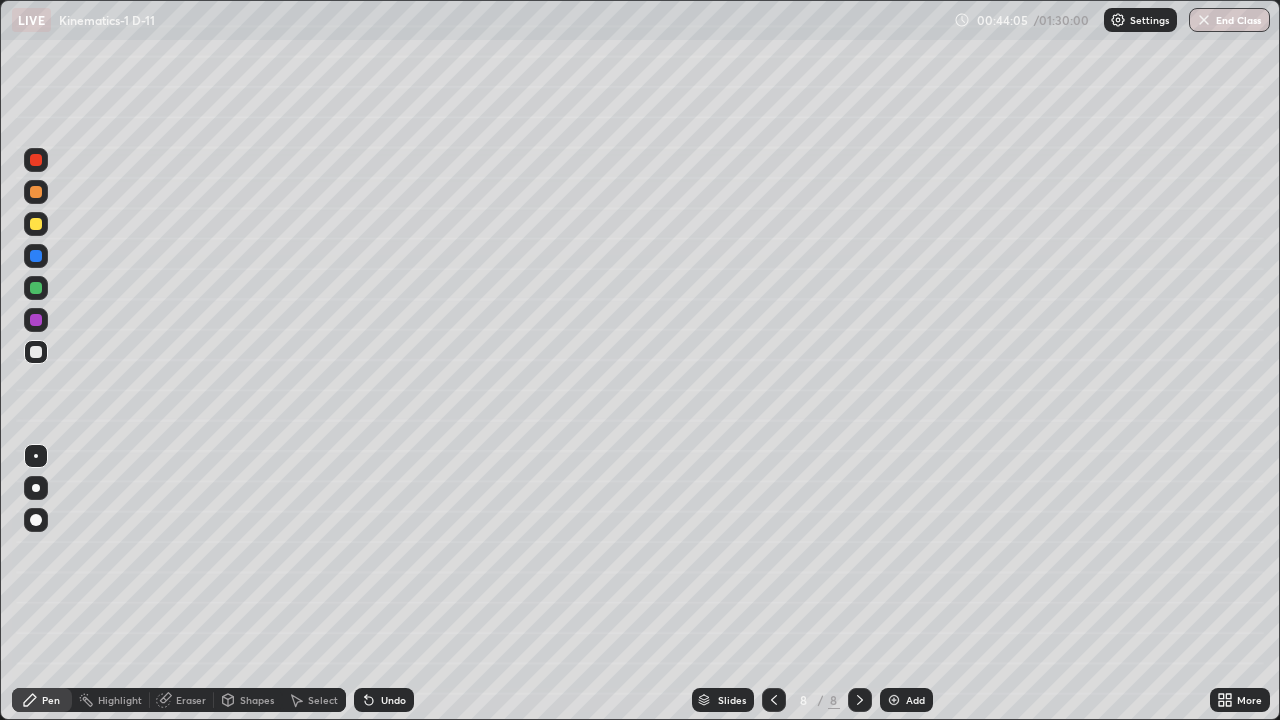 click at bounding box center [36, 192] 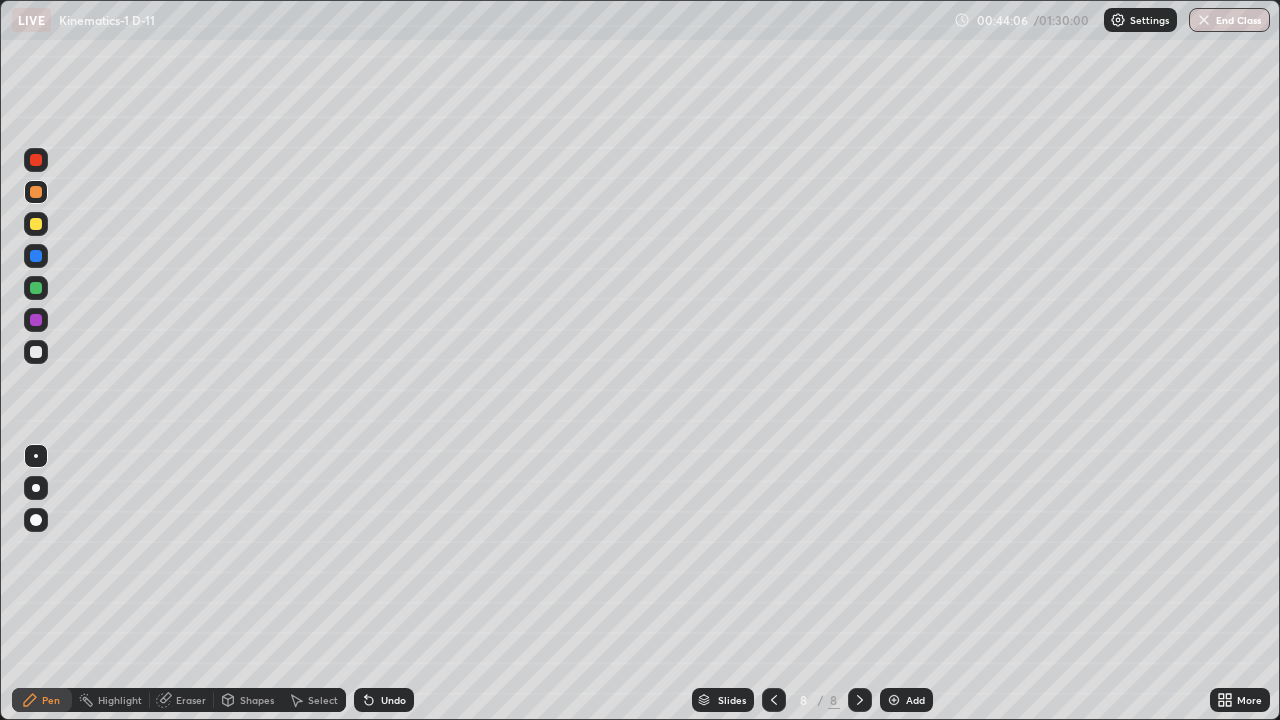 click at bounding box center (36, 224) 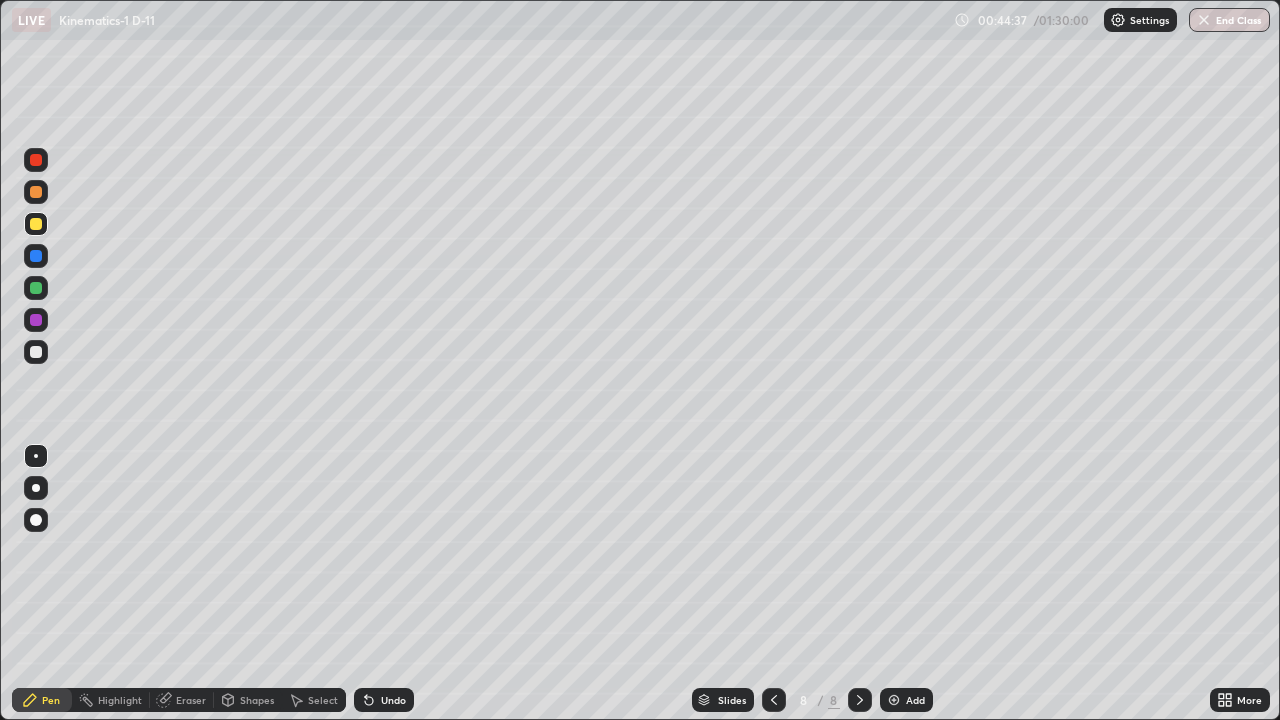 click at bounding box center [36, 160] 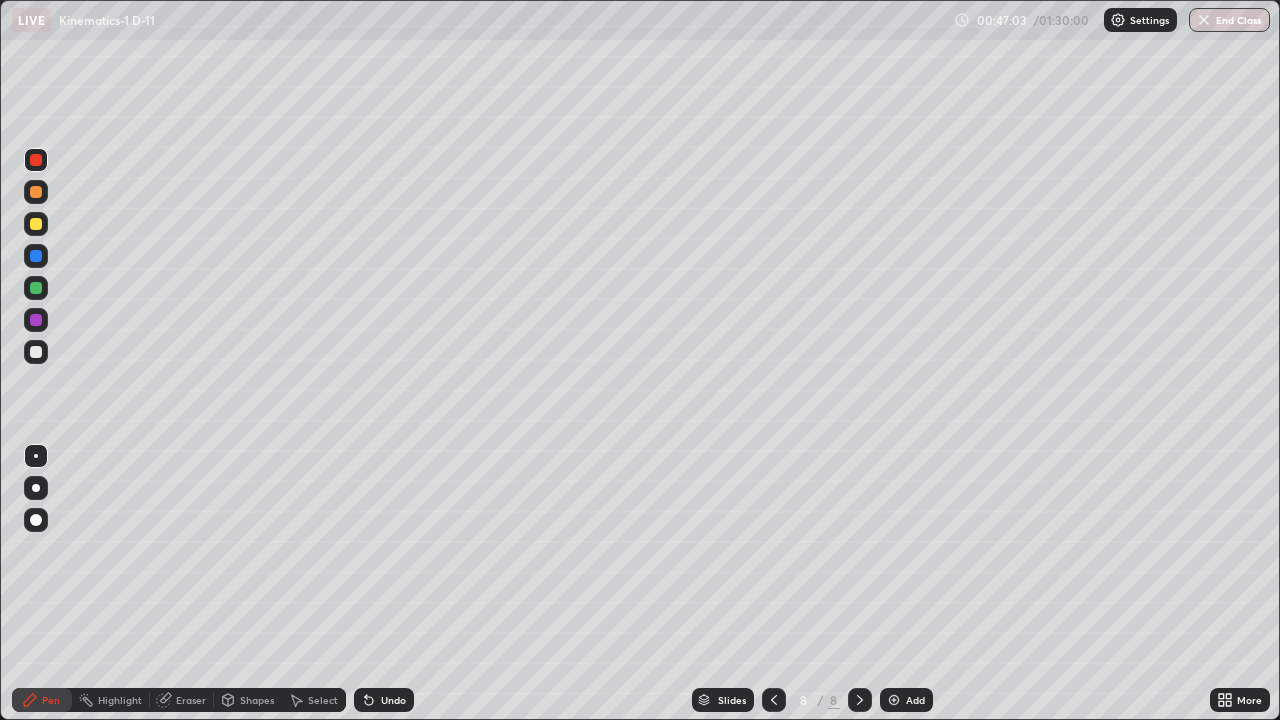 click 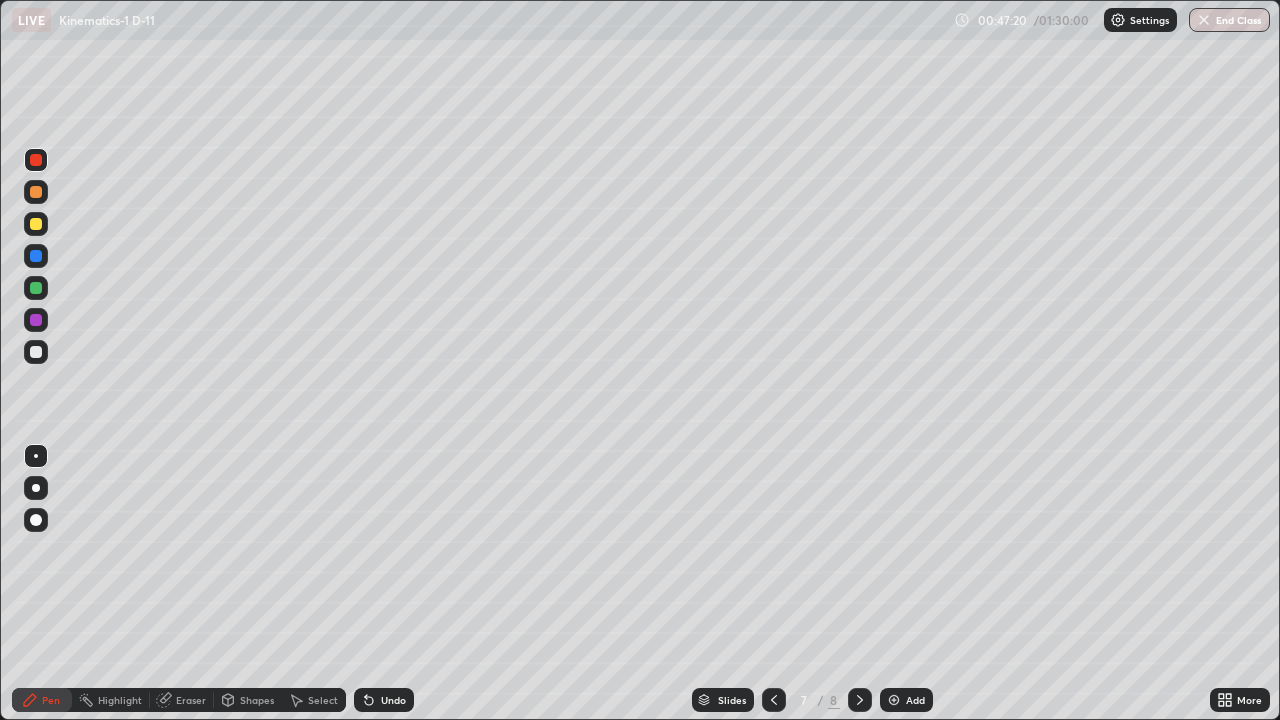 click at bounding box center [36, 320] 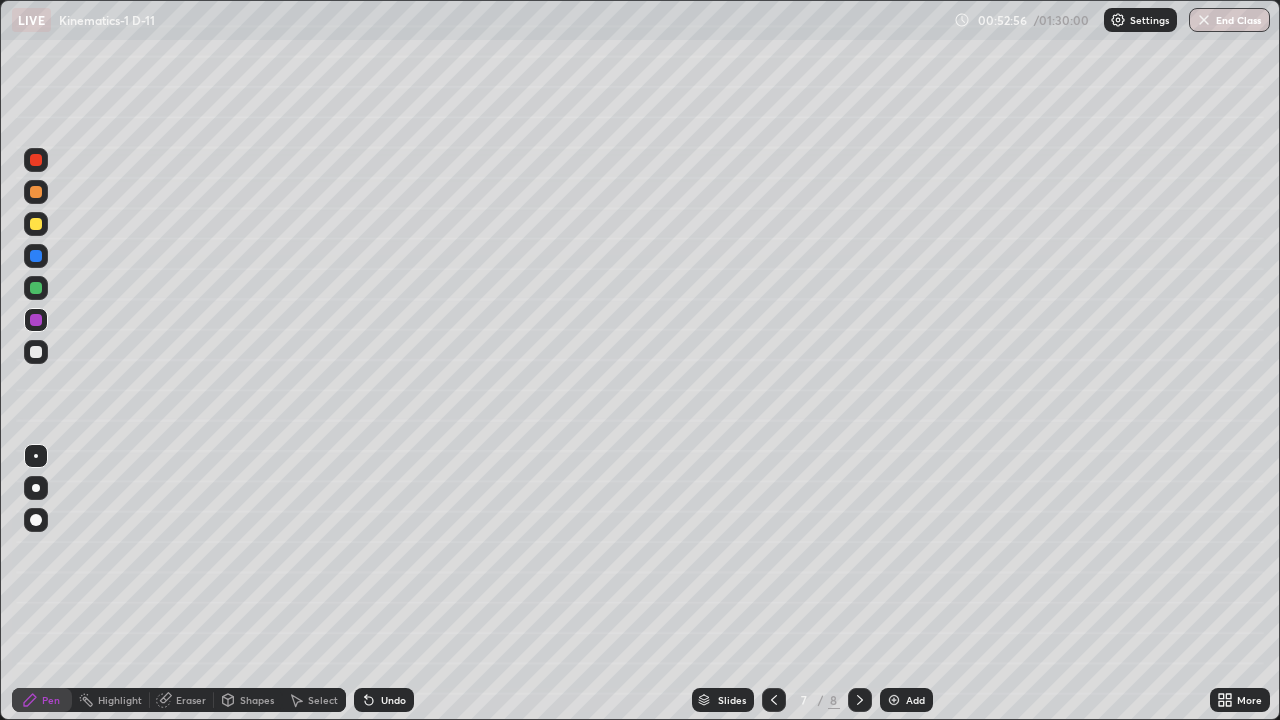 click 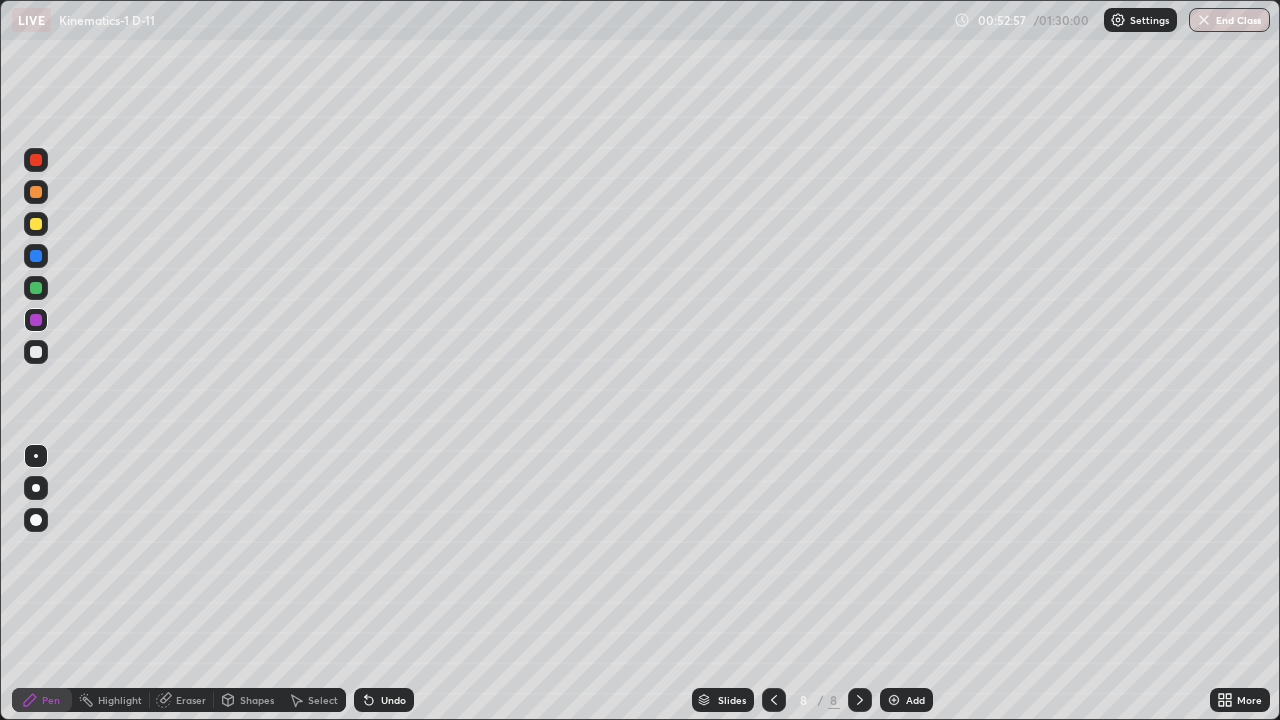 click on "Add" at bounding box center [906, 700] 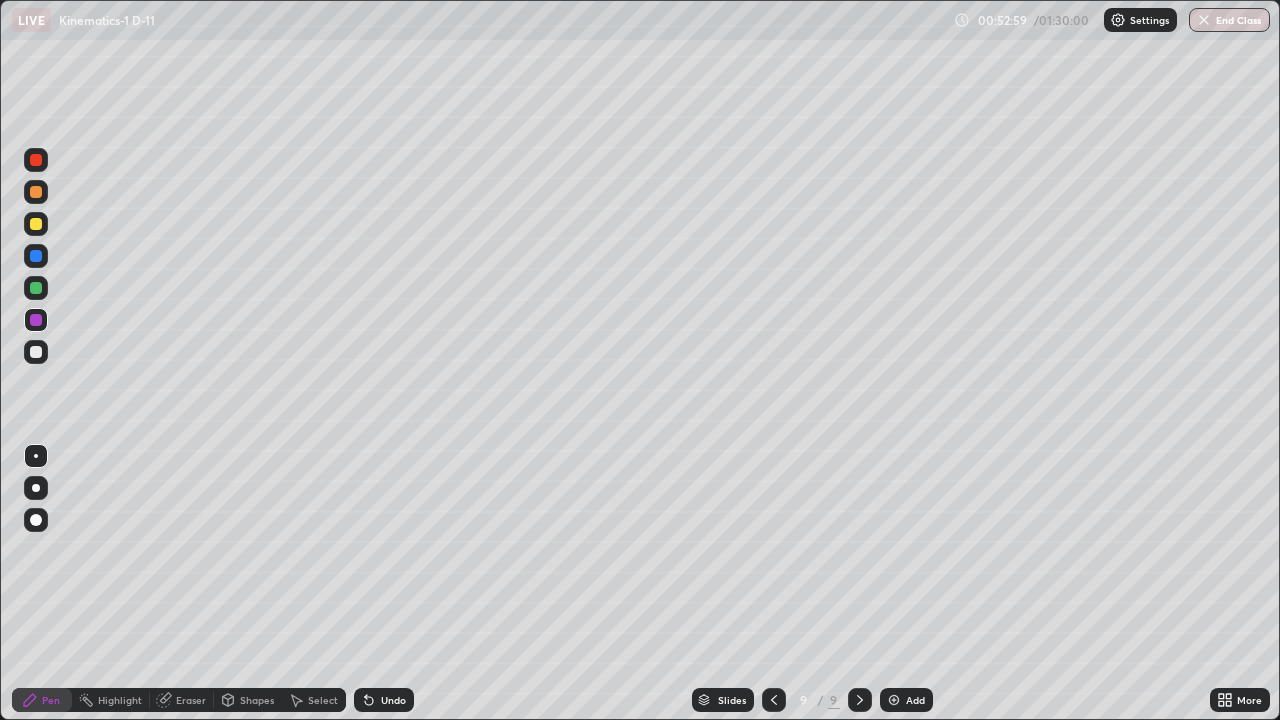 click at bounding box center (36, 352) 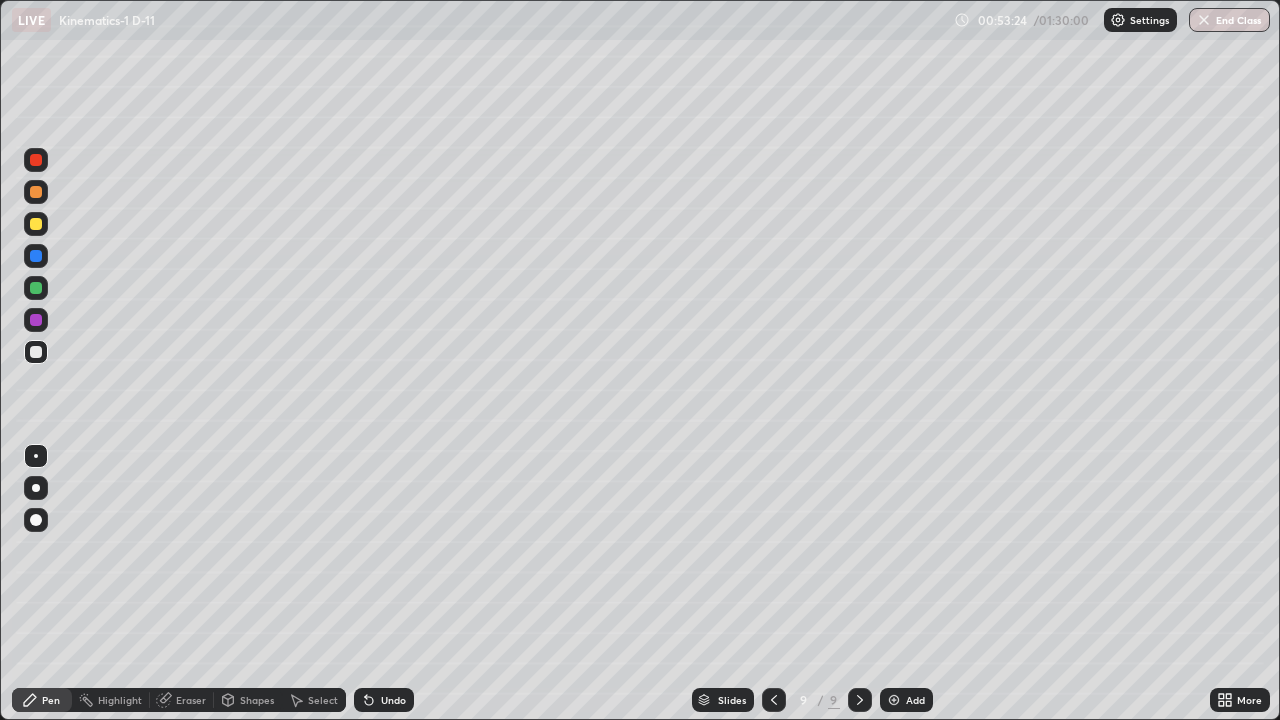 click at bounding box center (36, 224) 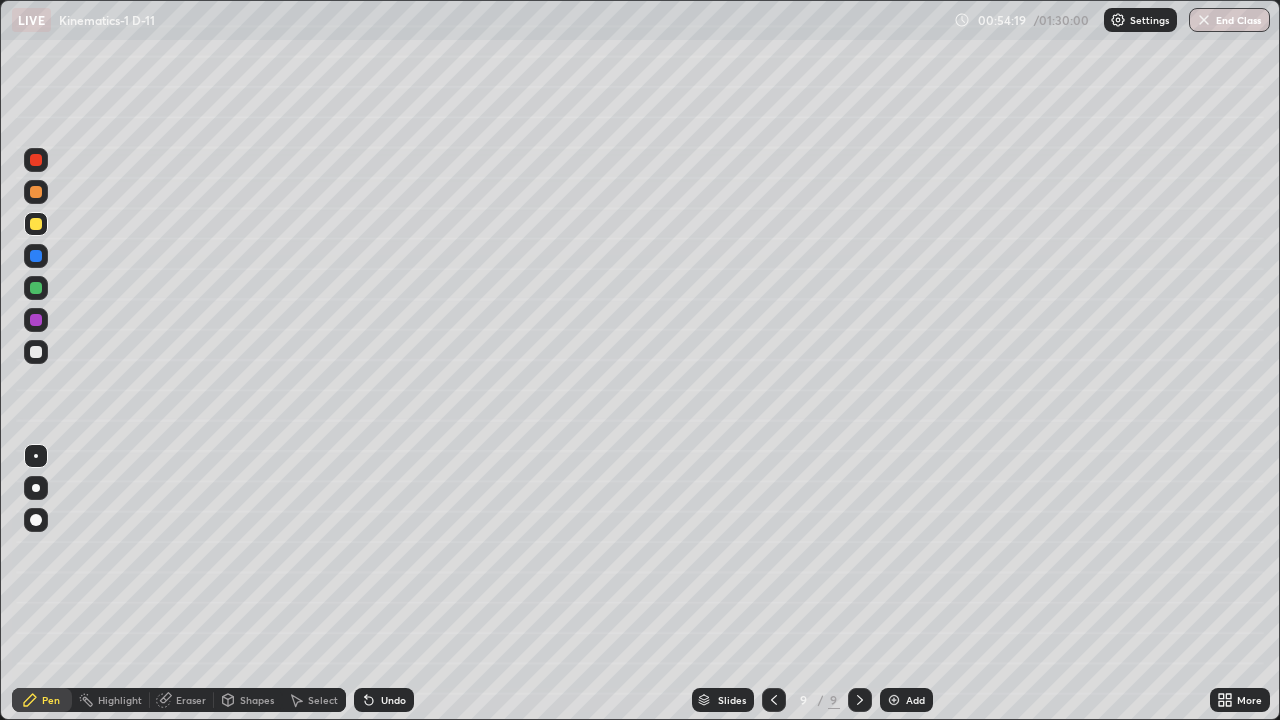 click on "Undo" at bounding box center [393, 700] 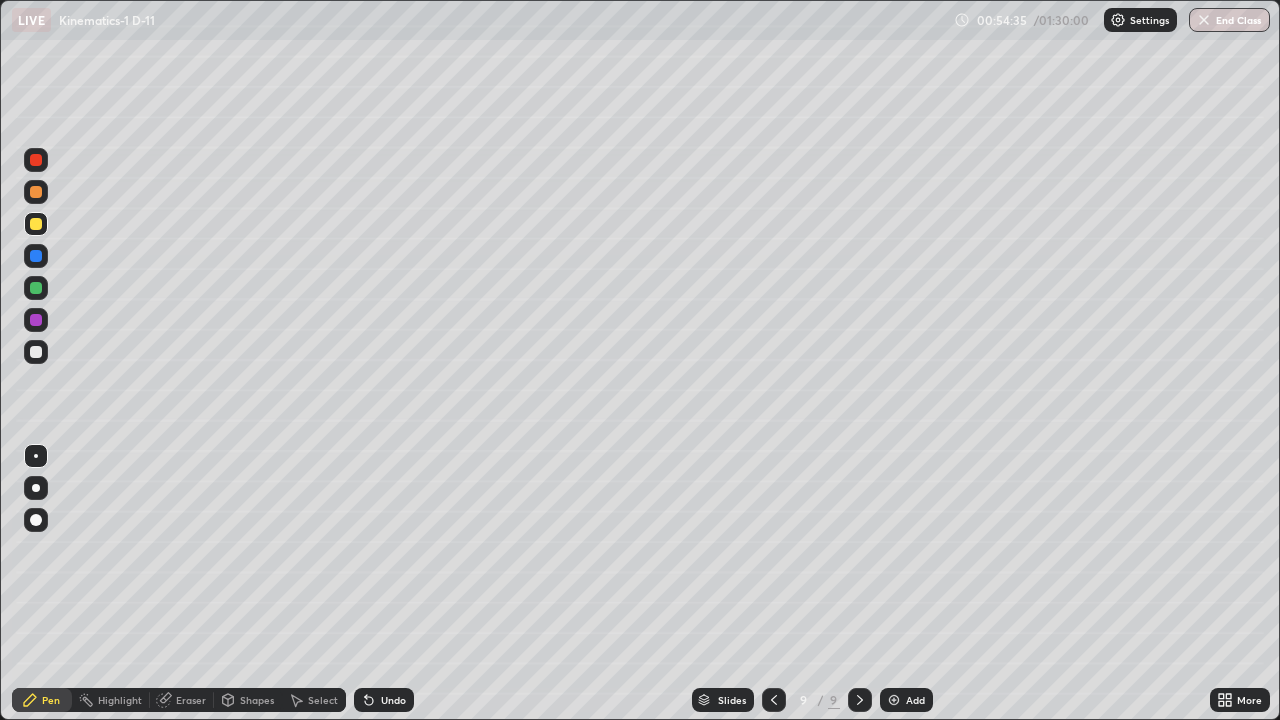 click at bounding box center [36, 352] 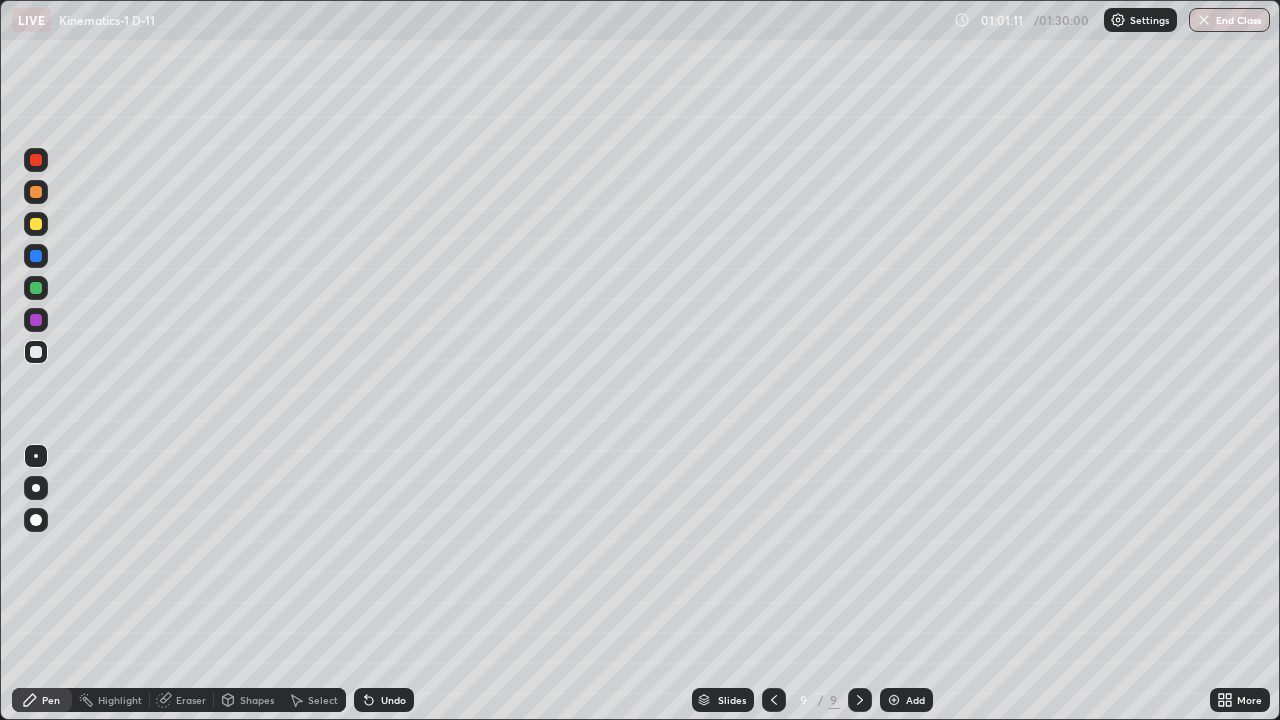 click at bounding box center [774, 700] 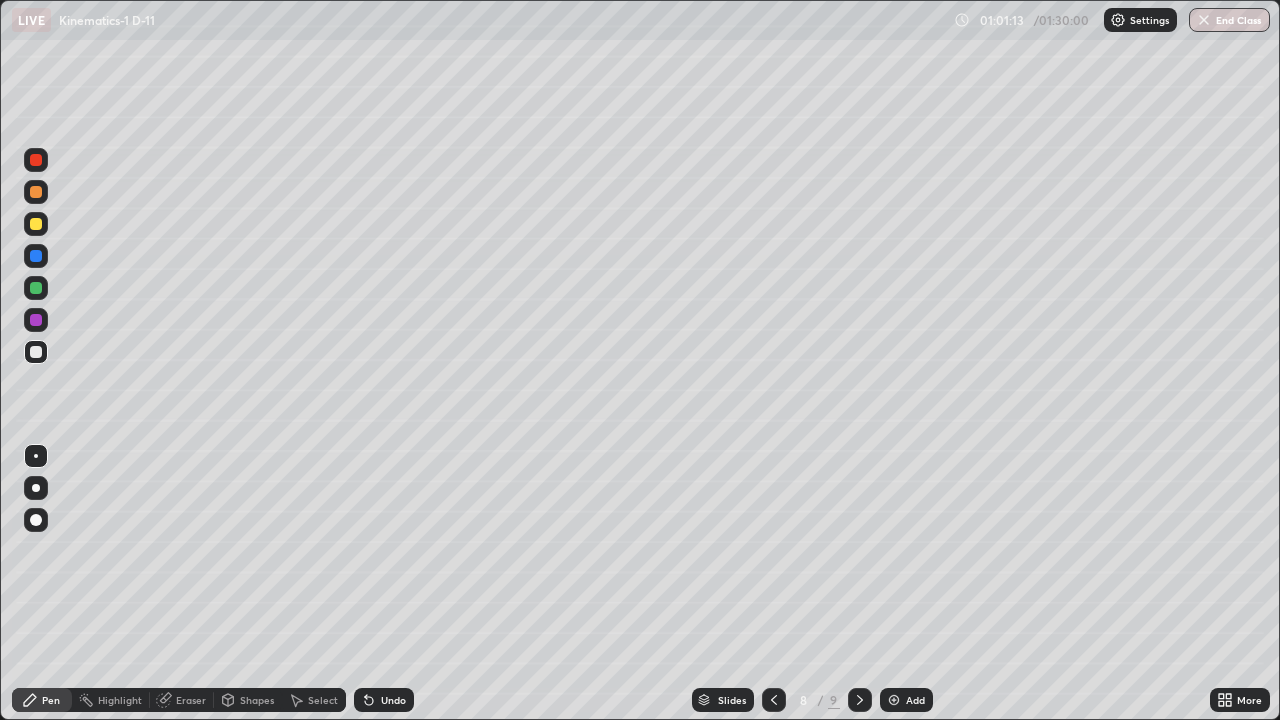 click 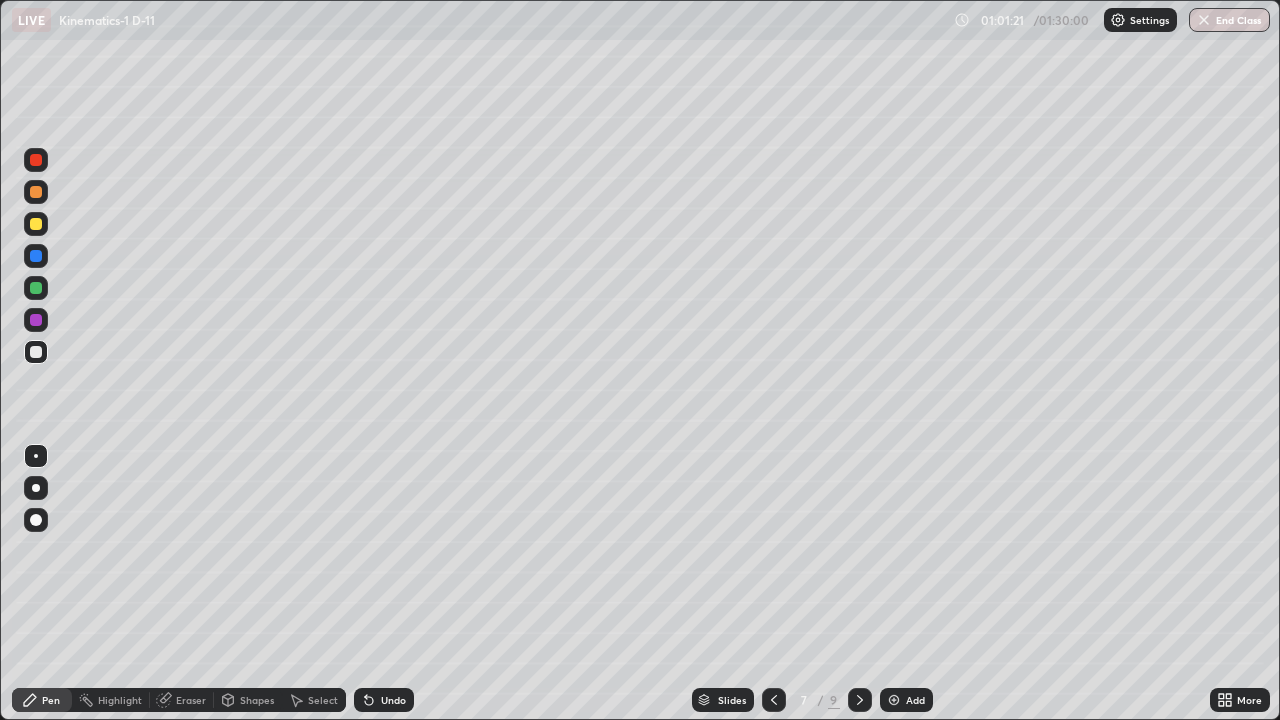 click 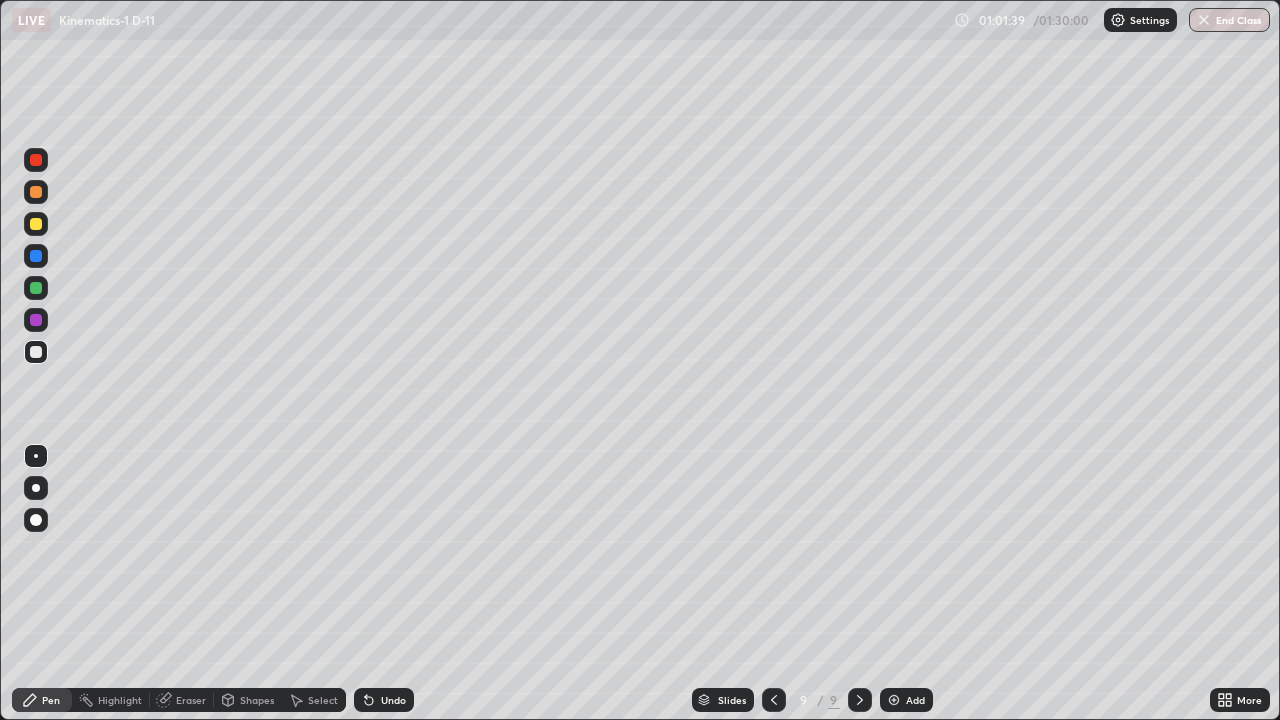 click on "Add" at bounding box center [915, 700] 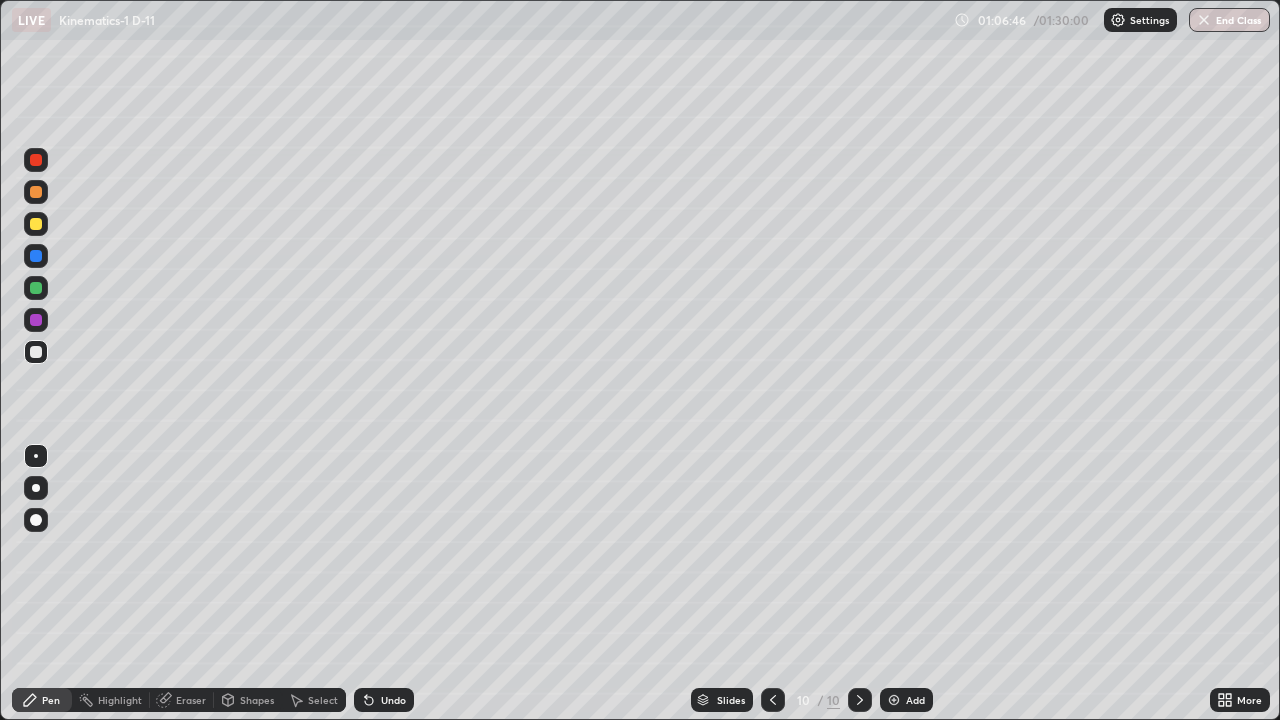 click at bounding box center [36, 160] 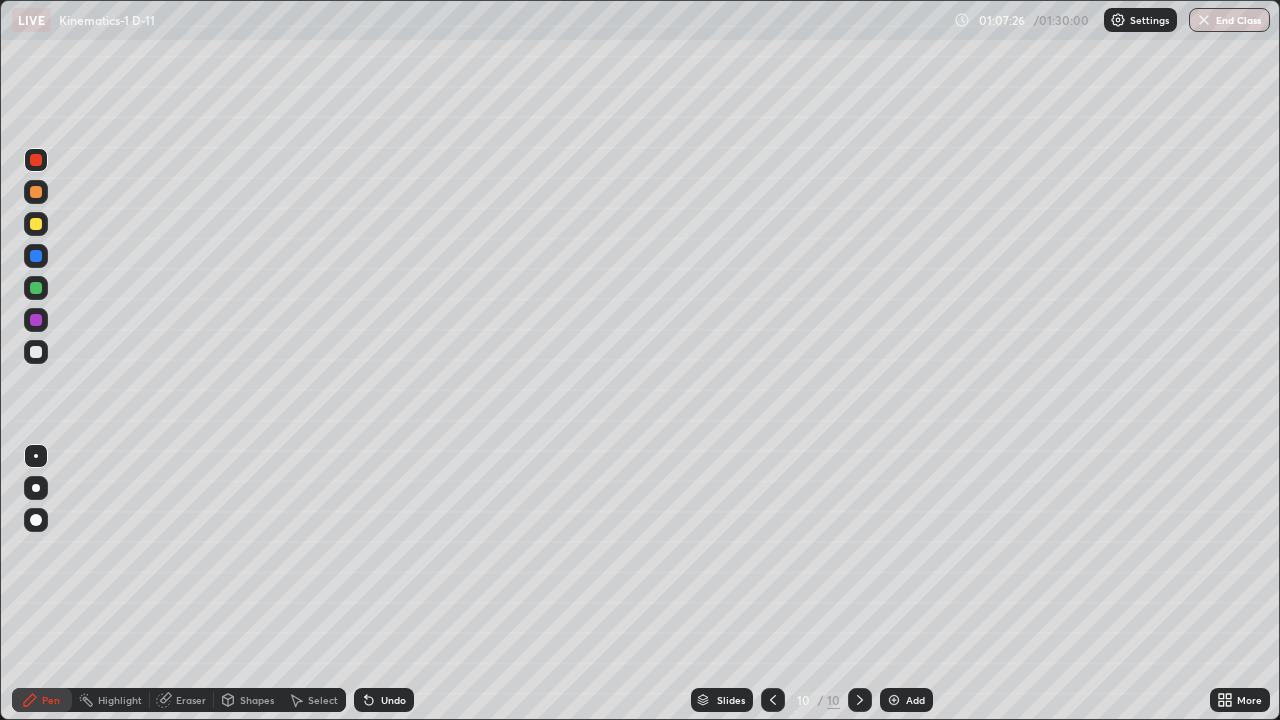 click at bounding box center [36, 288] 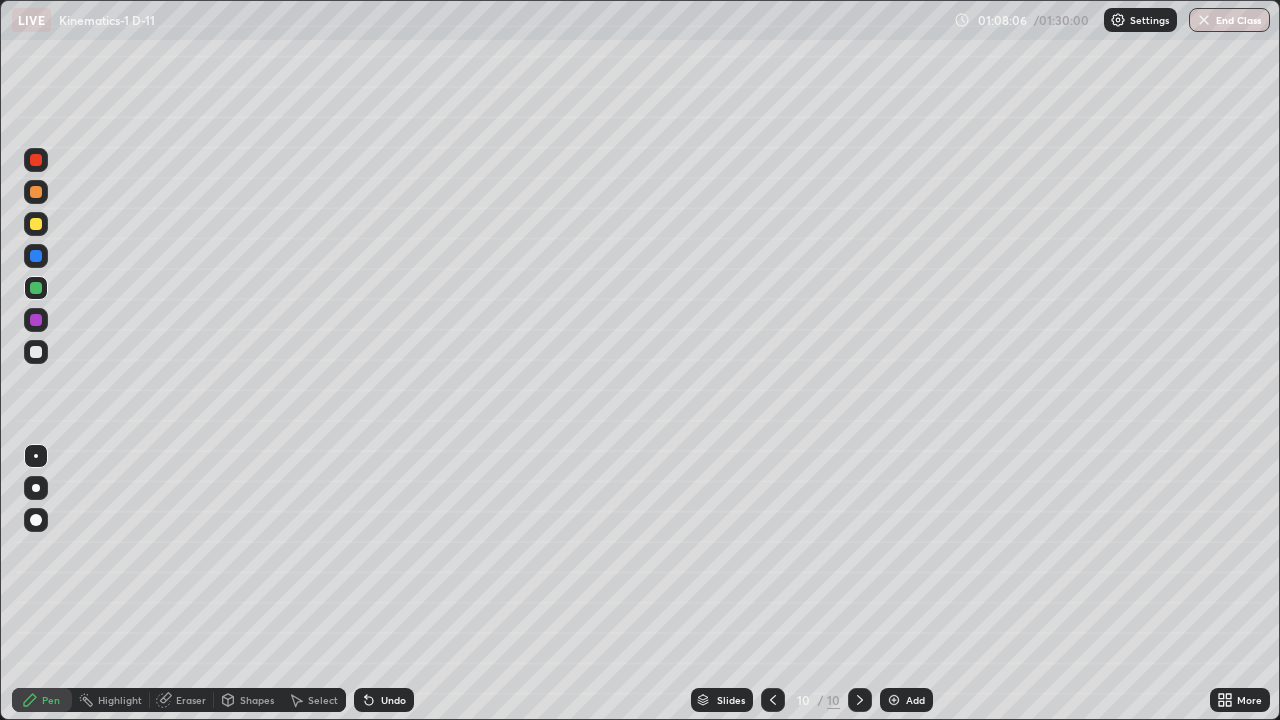 click at bounding box center [36, 224] 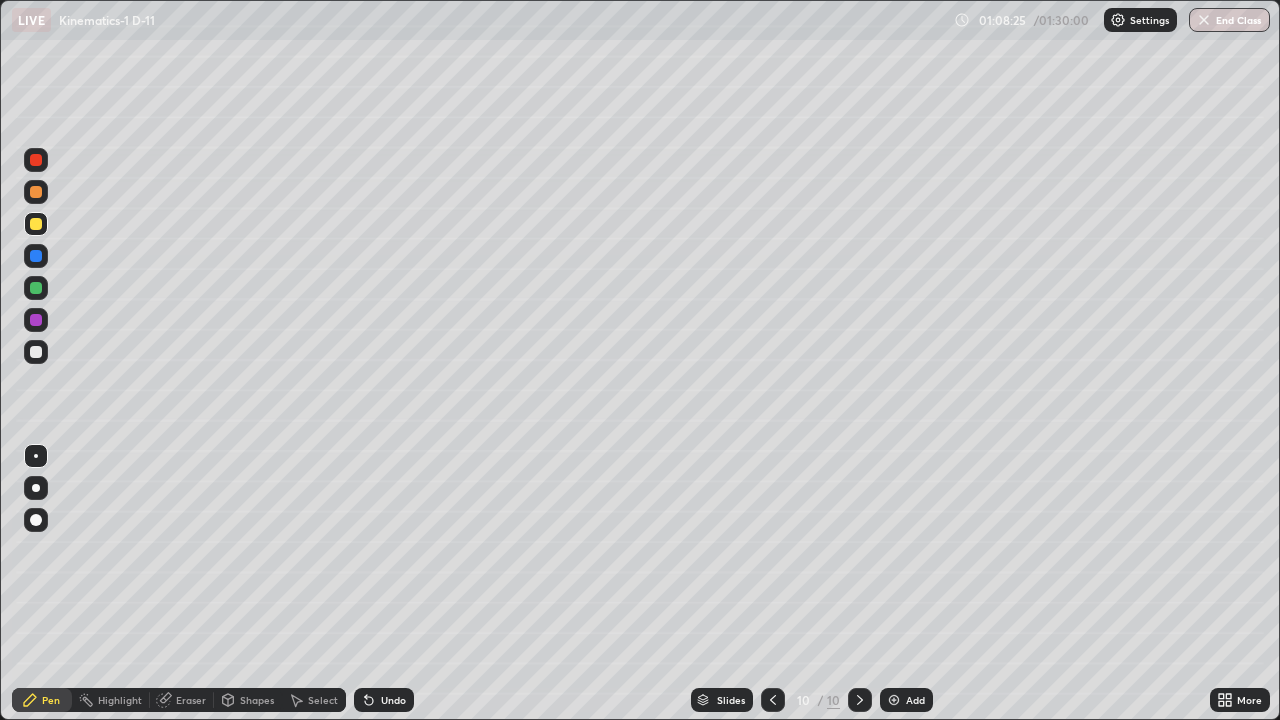 click at bounding box center (36, 288) 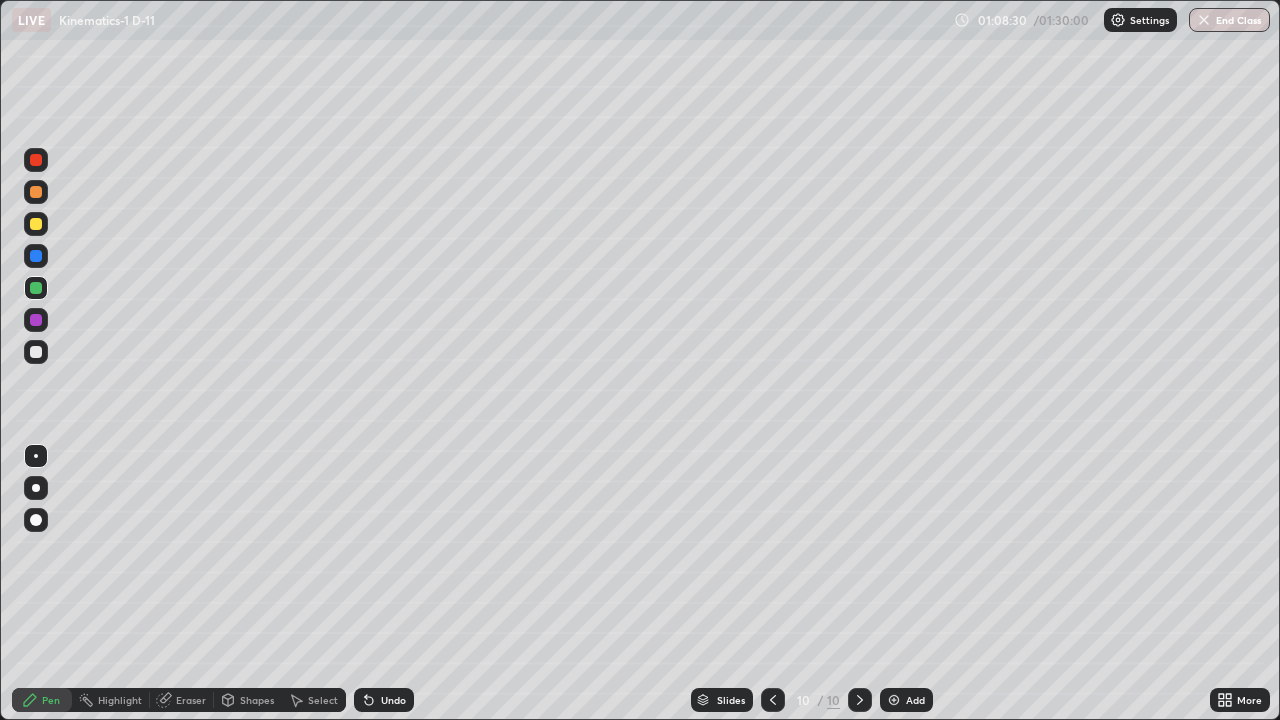 click at bounding box center [36, 256] 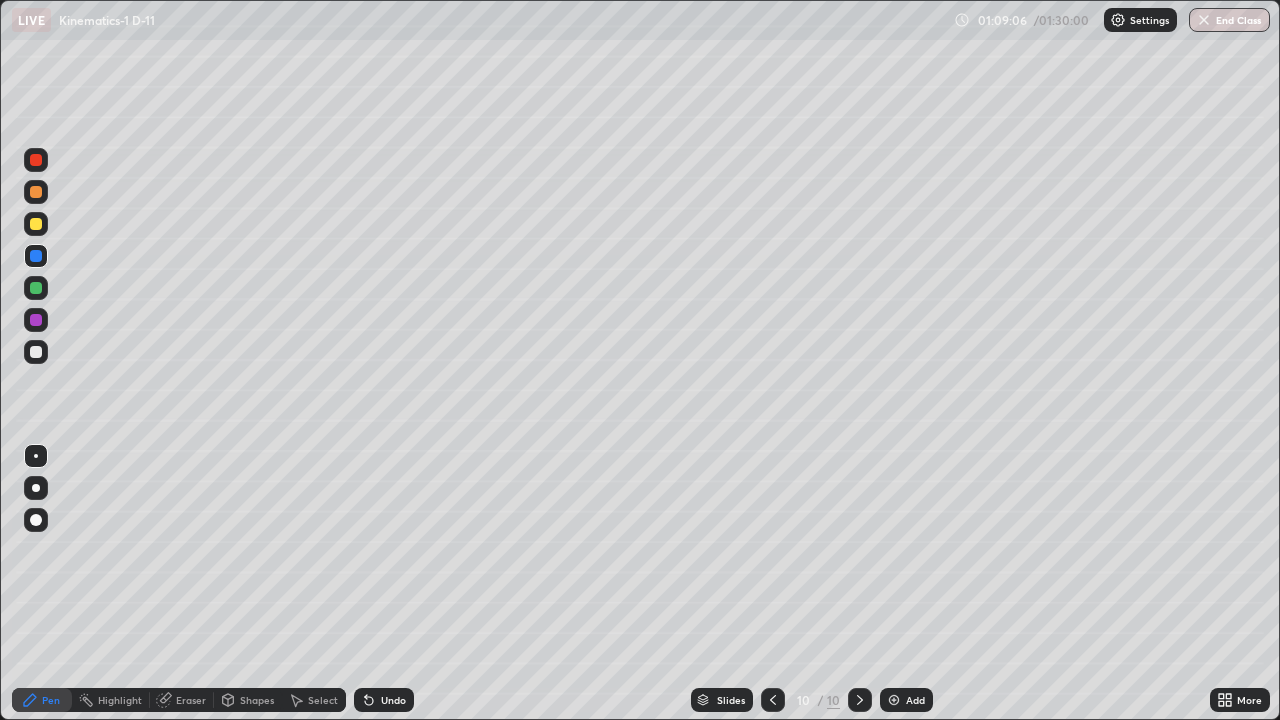 click at bounding box center (36, 288) 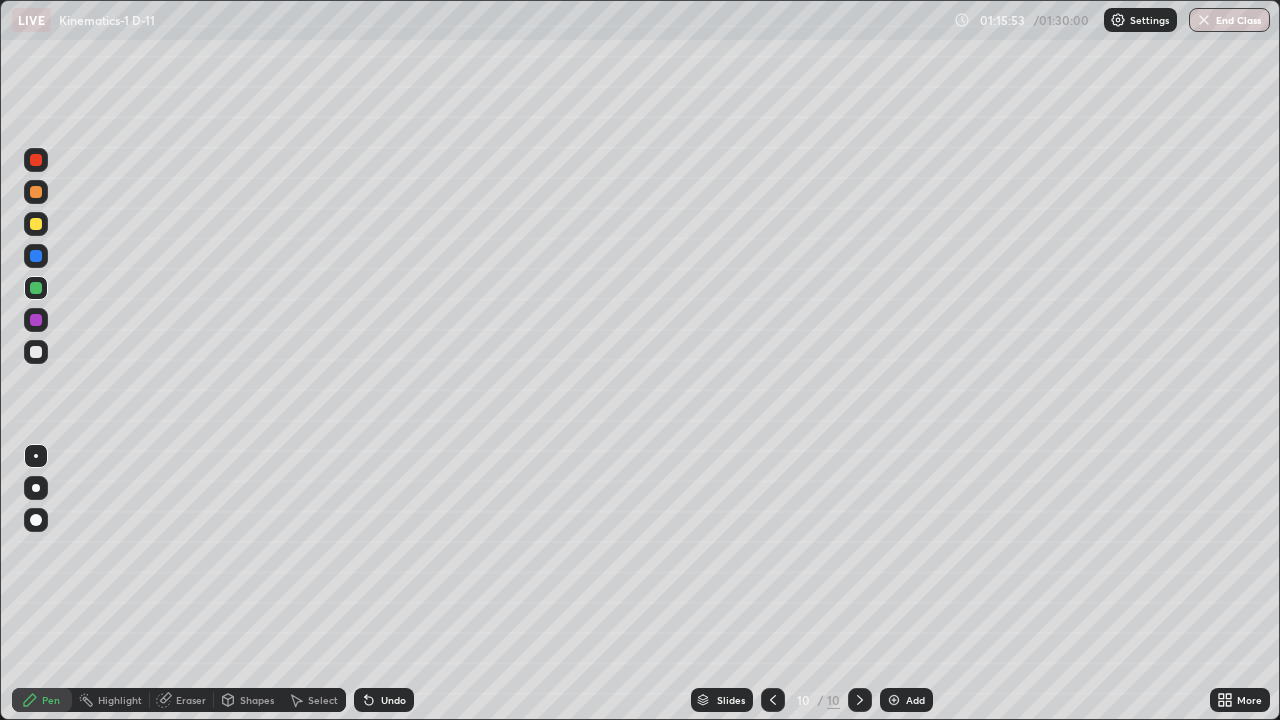 click at bounding box center [894, 700] 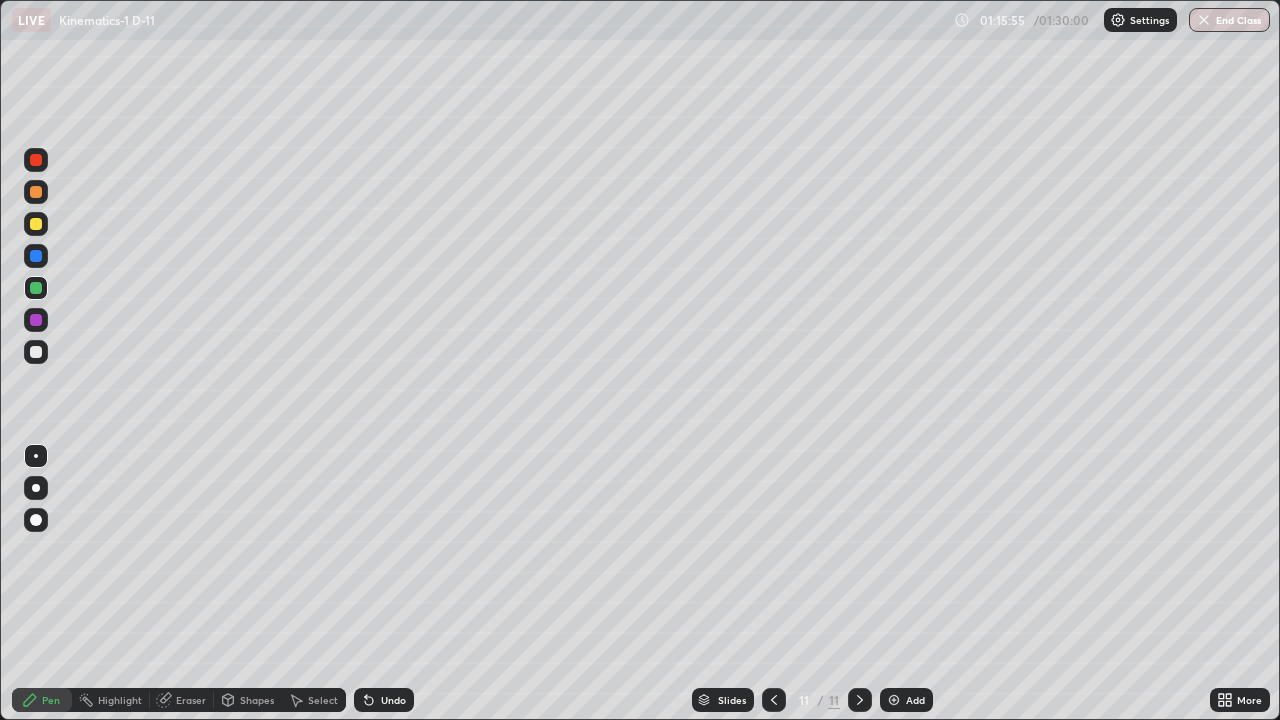 click at bounding box center [36, 352] 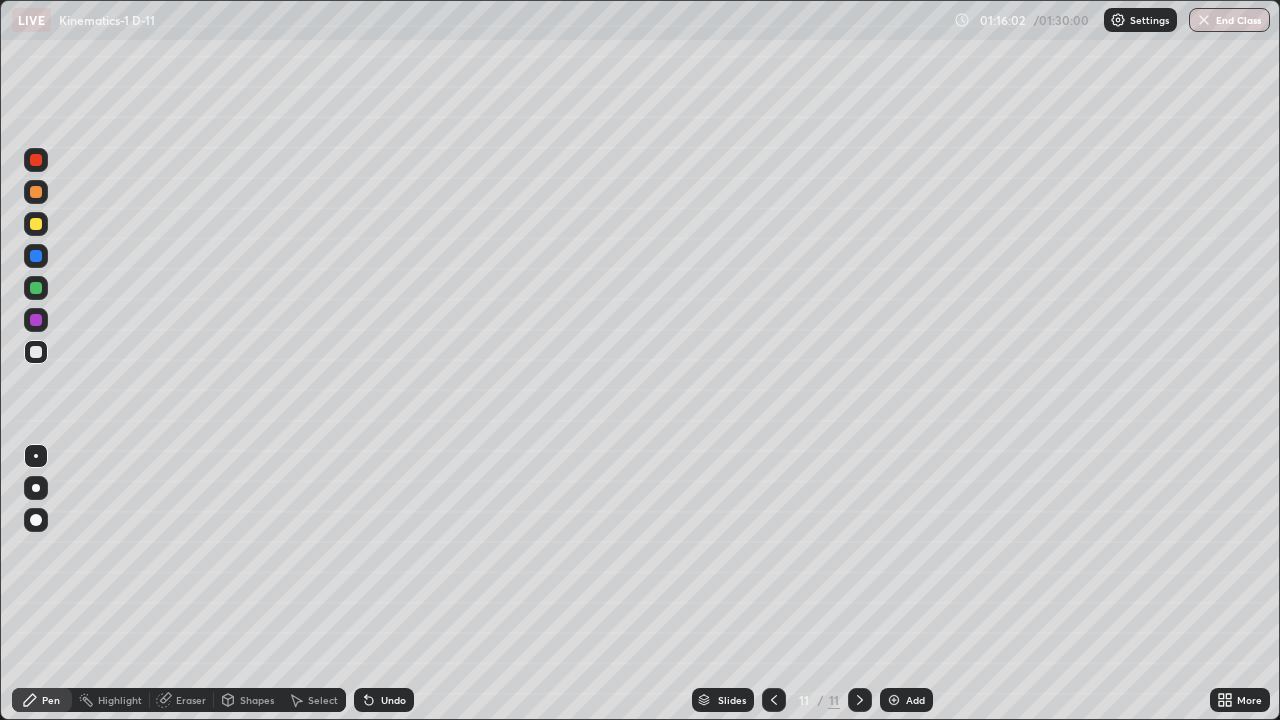 click at bounding box center (36, 352) 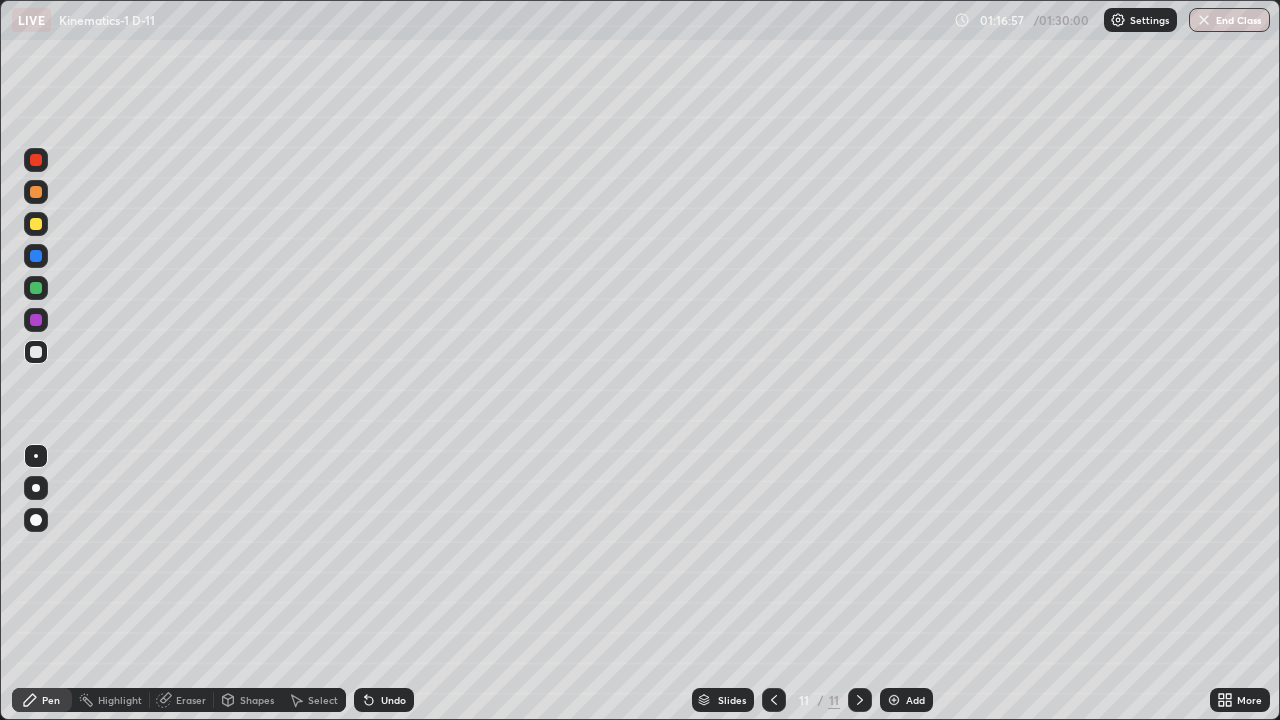 click at bounding box center [36, 224] 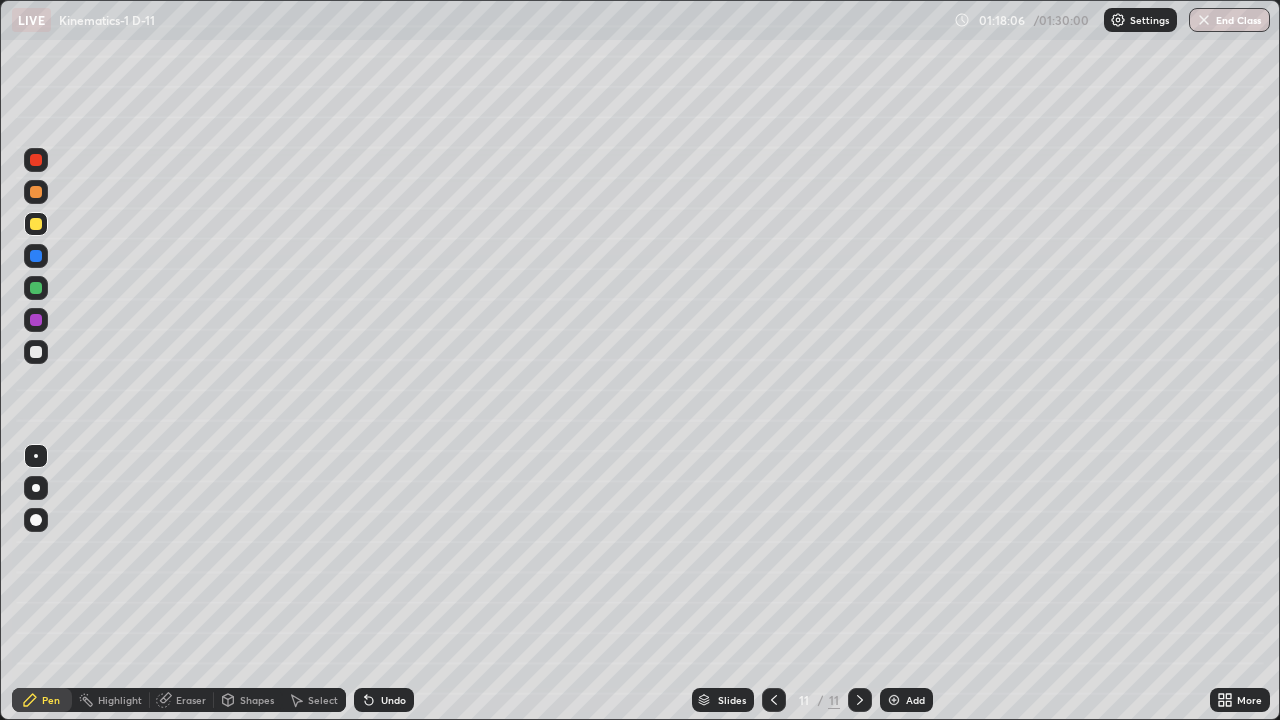 click at bounding box center [36, 192] 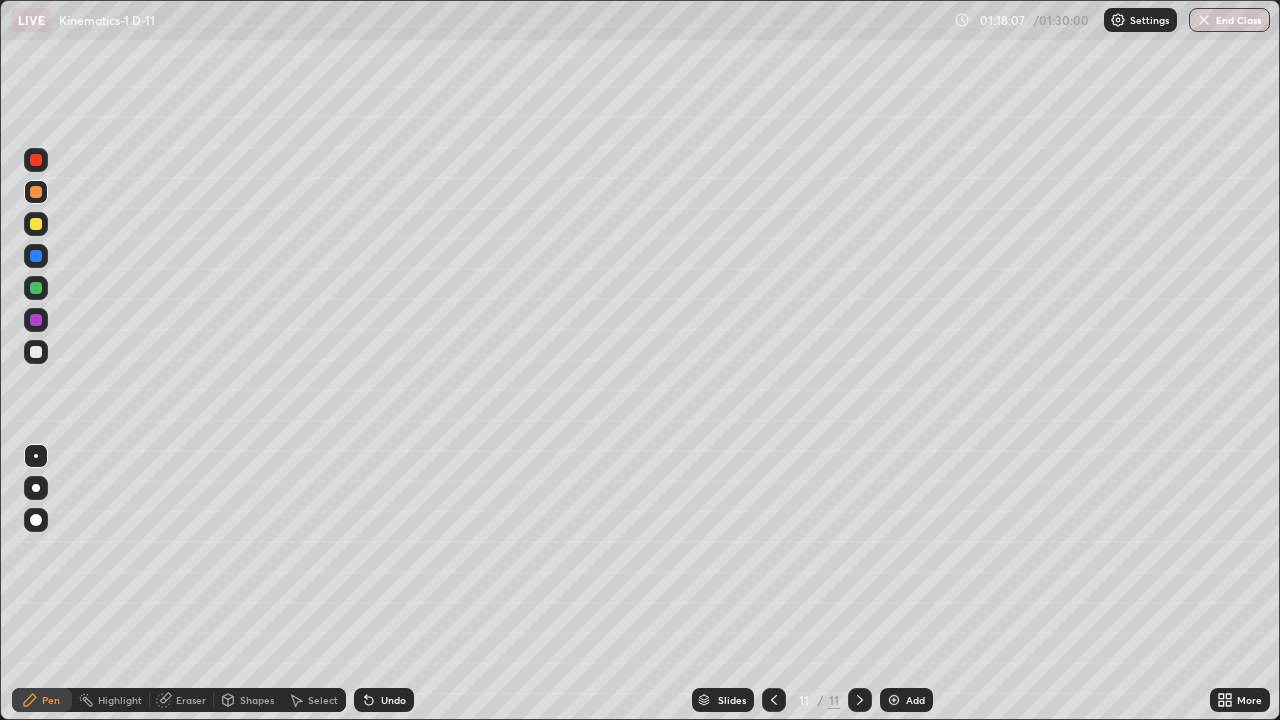 click at bounding box center (36, 160) 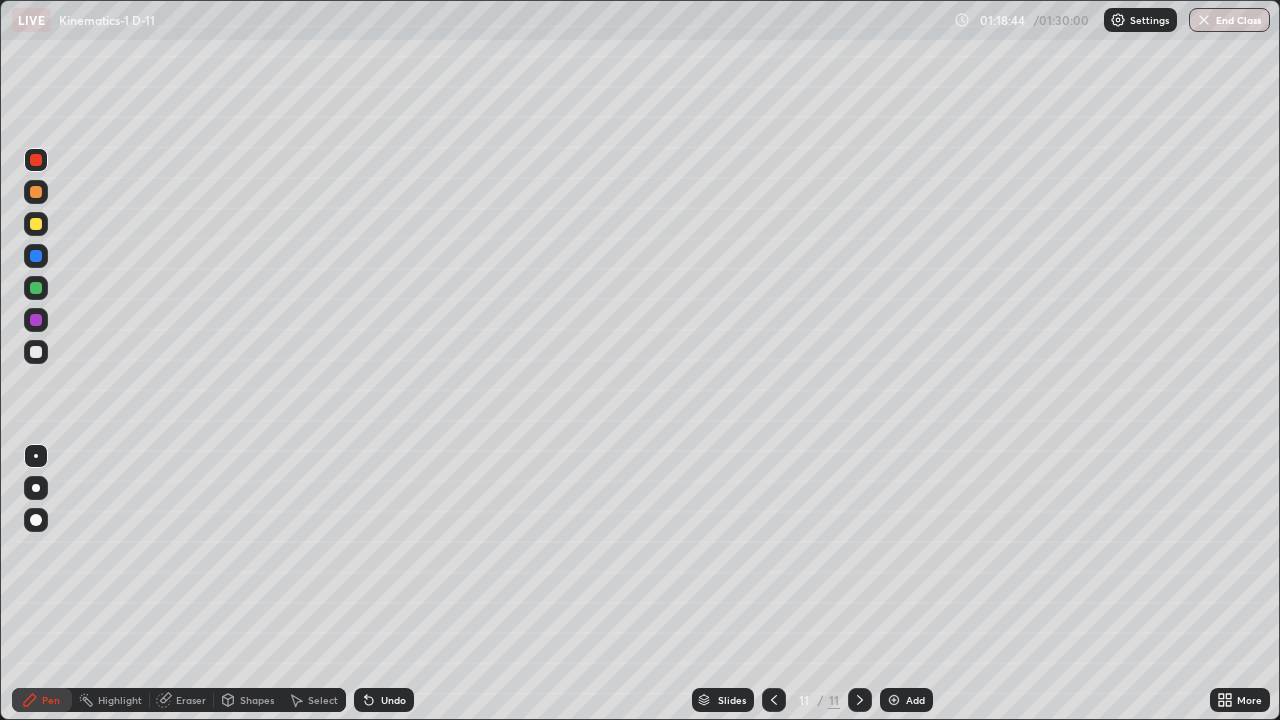 click at bounding box center [36, 288] 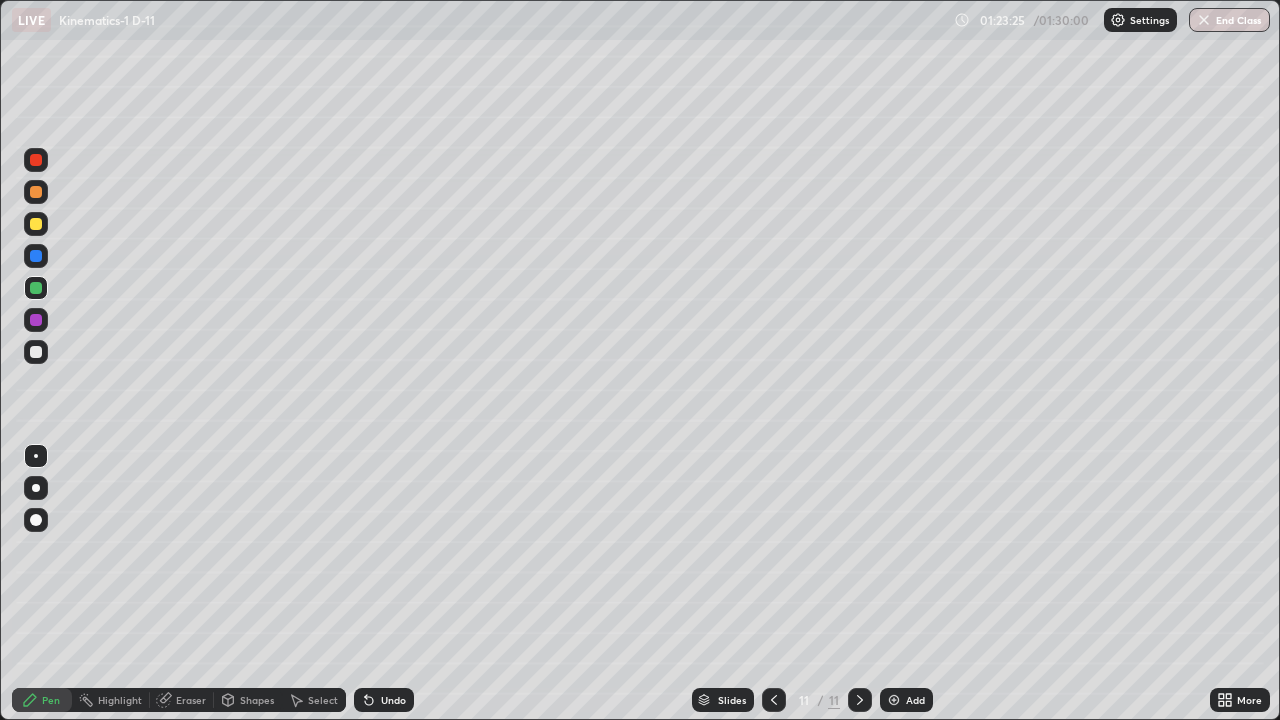 click on "End Class" at bounding box center (1229, 20) 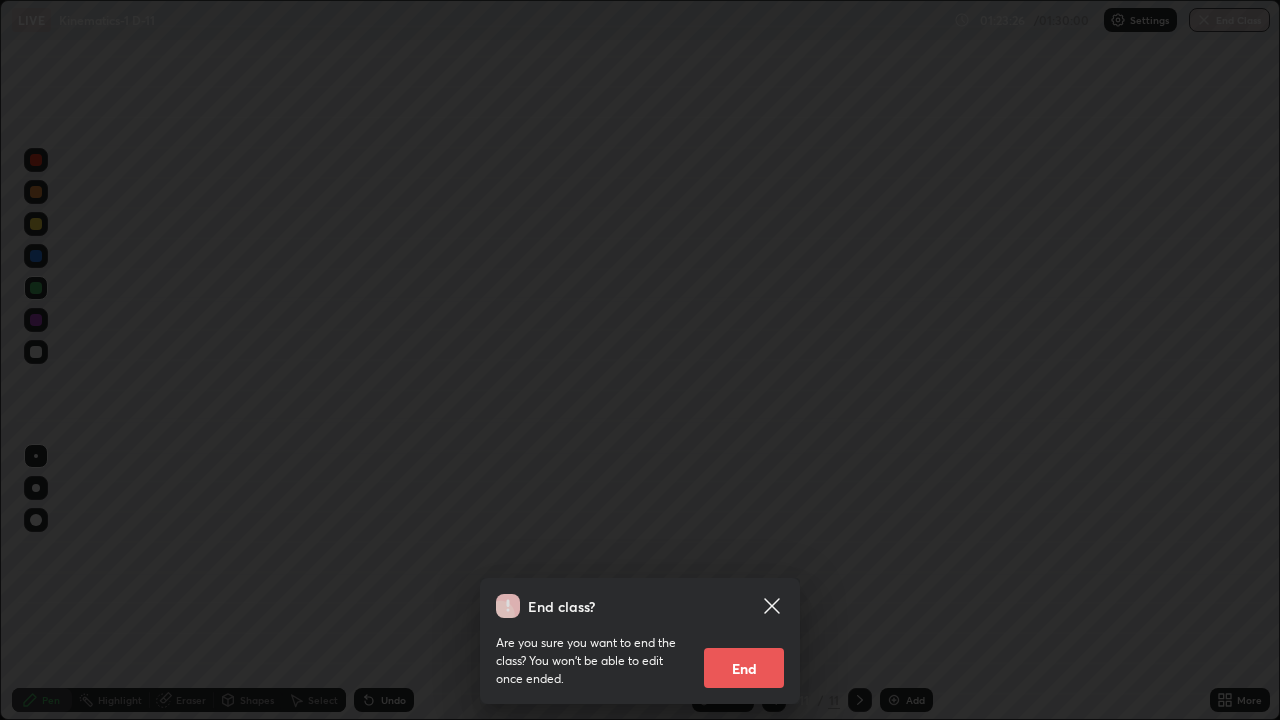 click on "End" at bounding box center [744, 668] 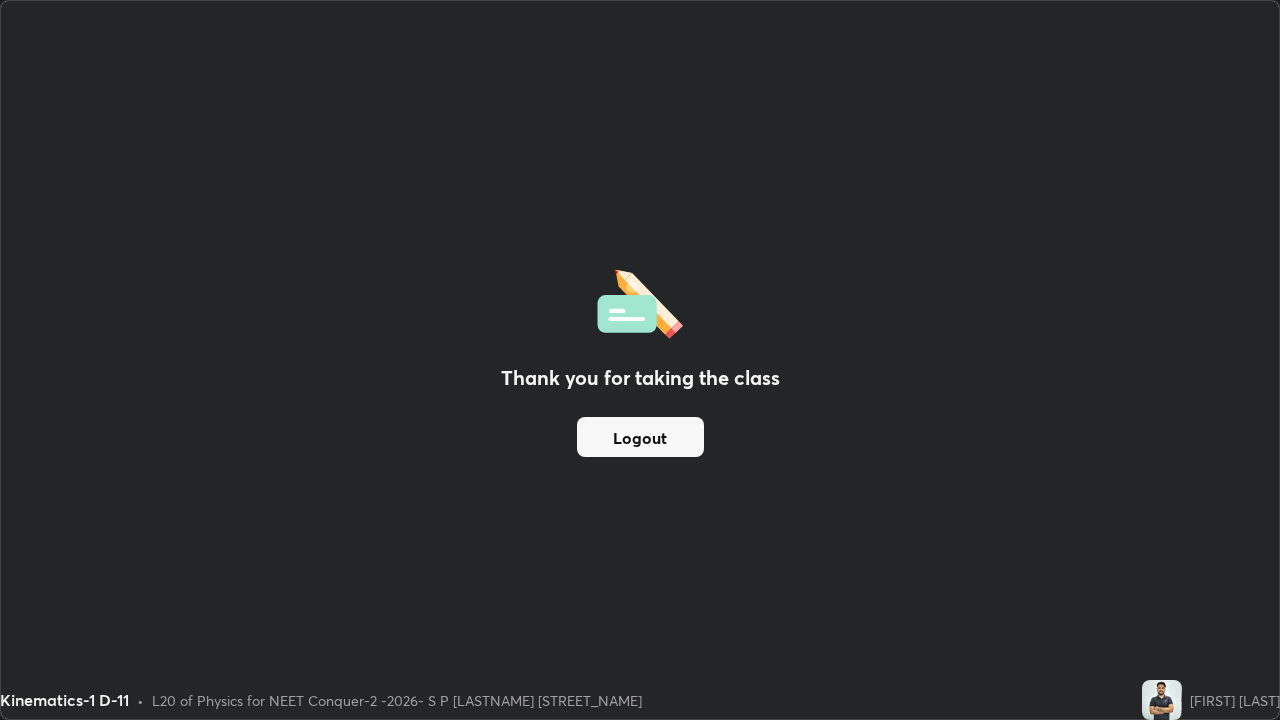 click on "Logout" at bounding box center (640, 437) 